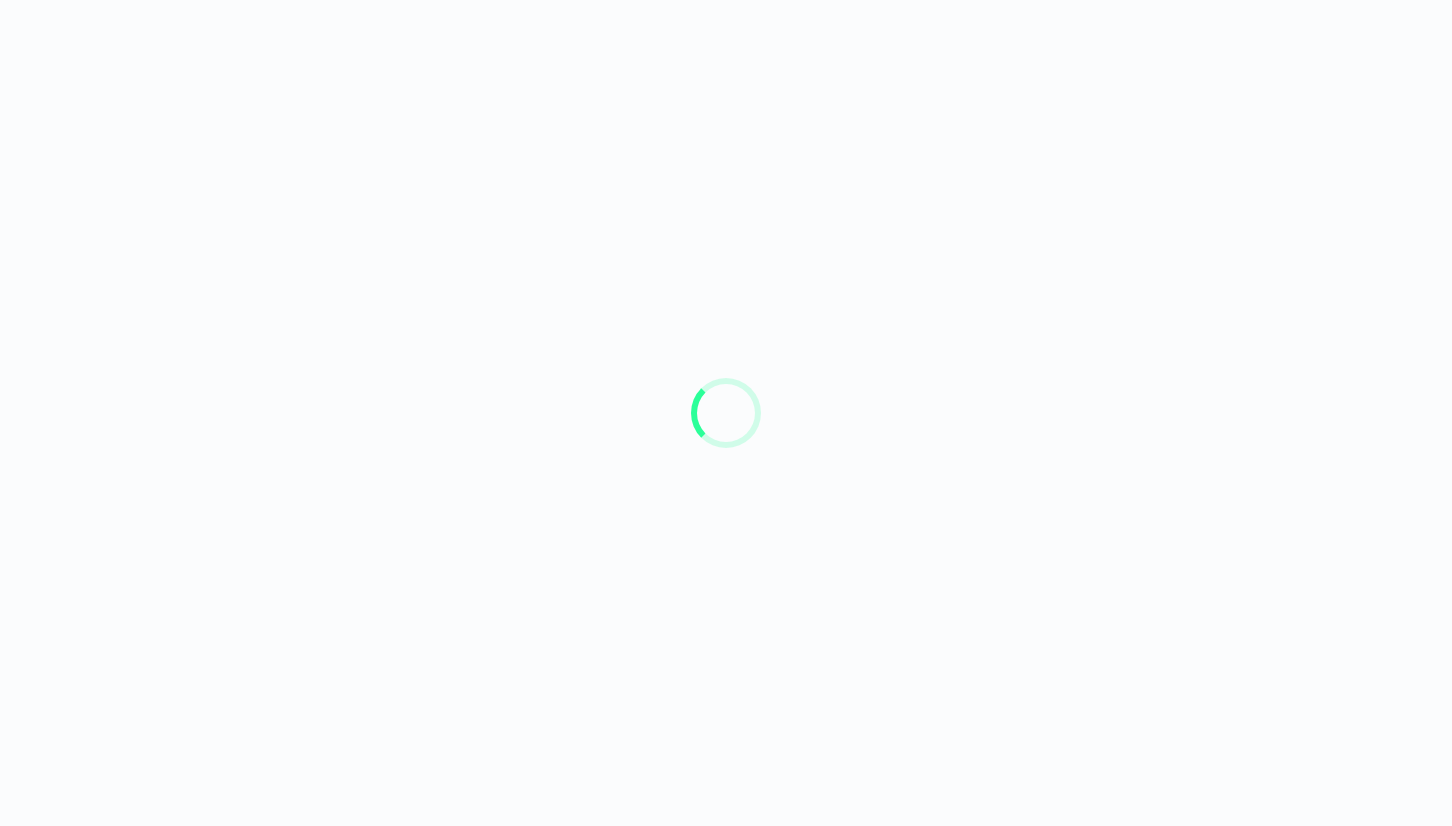 scroll, scrollTop: 0, scrollLeft: 0, axis: both 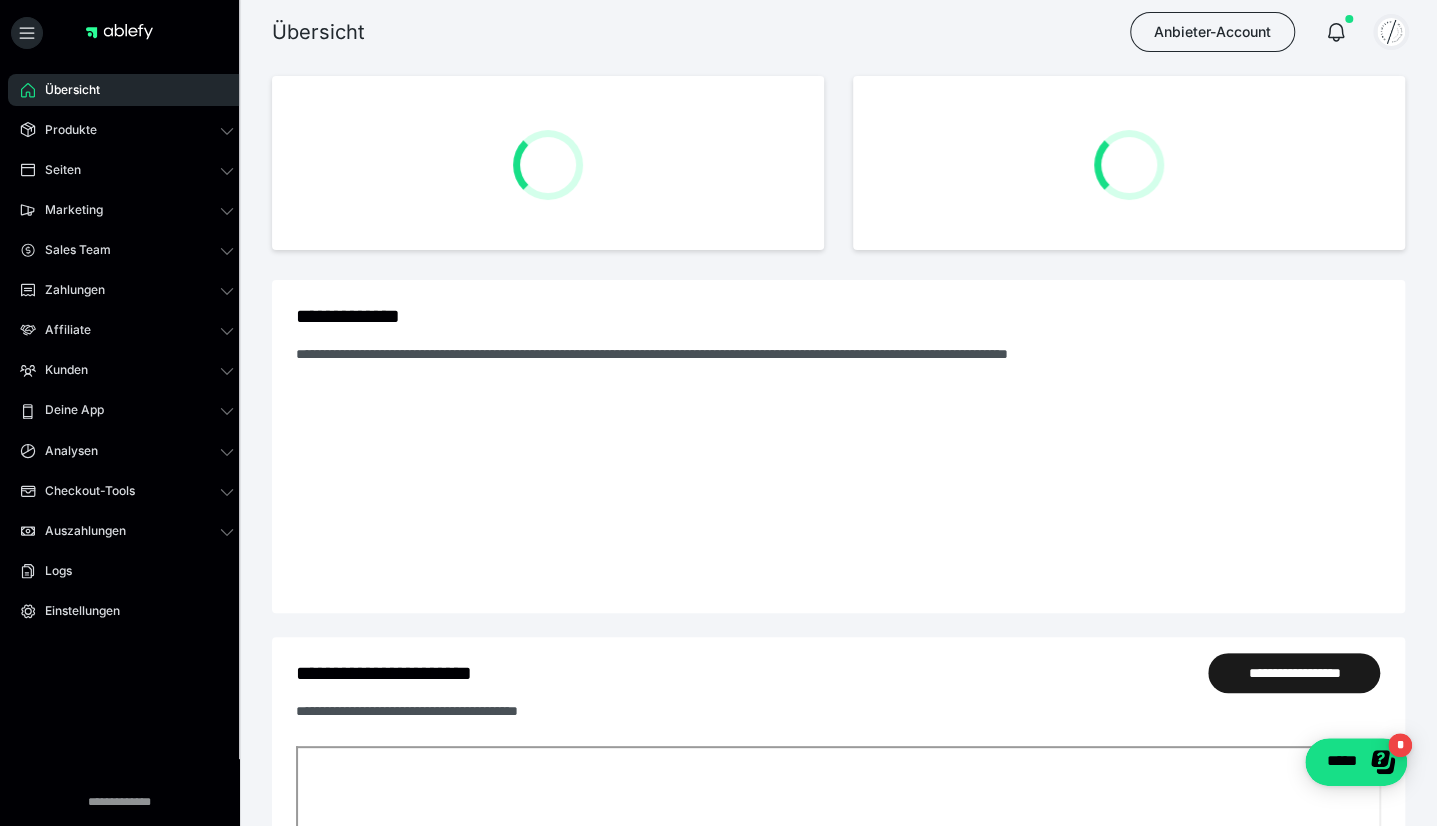 click at bounding box center [1391, 32] 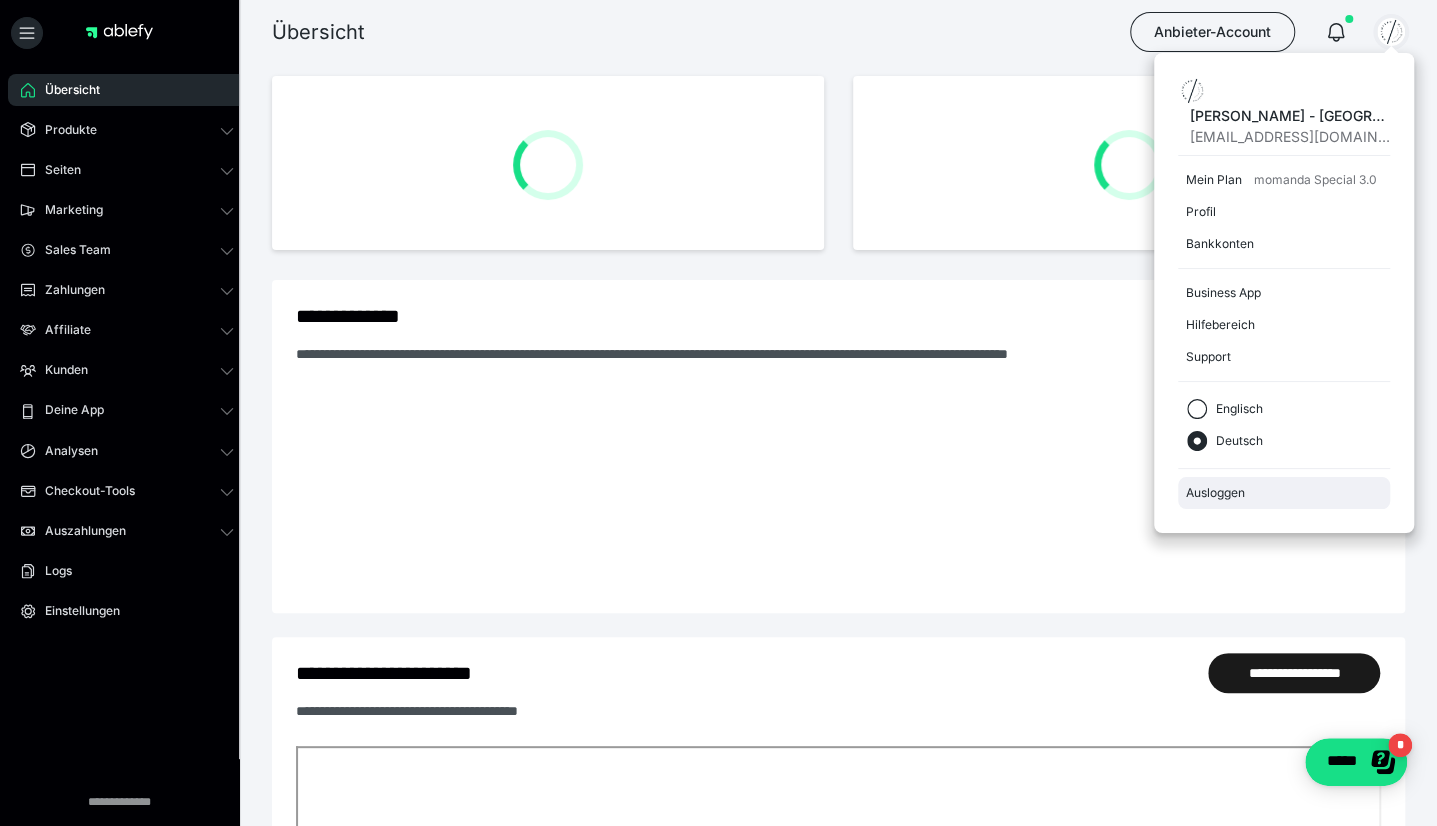 click on "Ausloggen" at bounding box center [1284, 493] 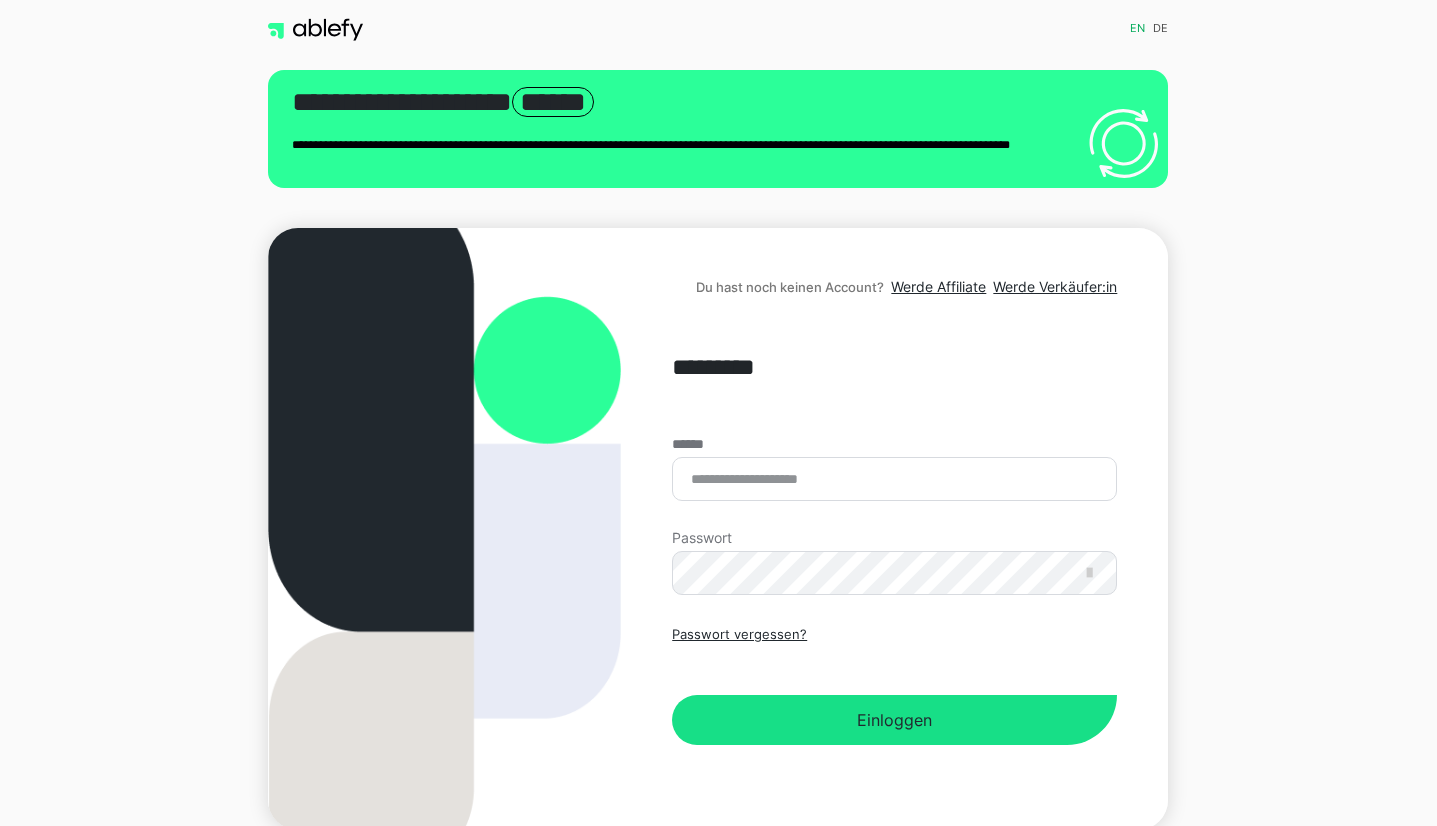 scroll, scrollTop: 0, scrollLeft: 0, axis: both 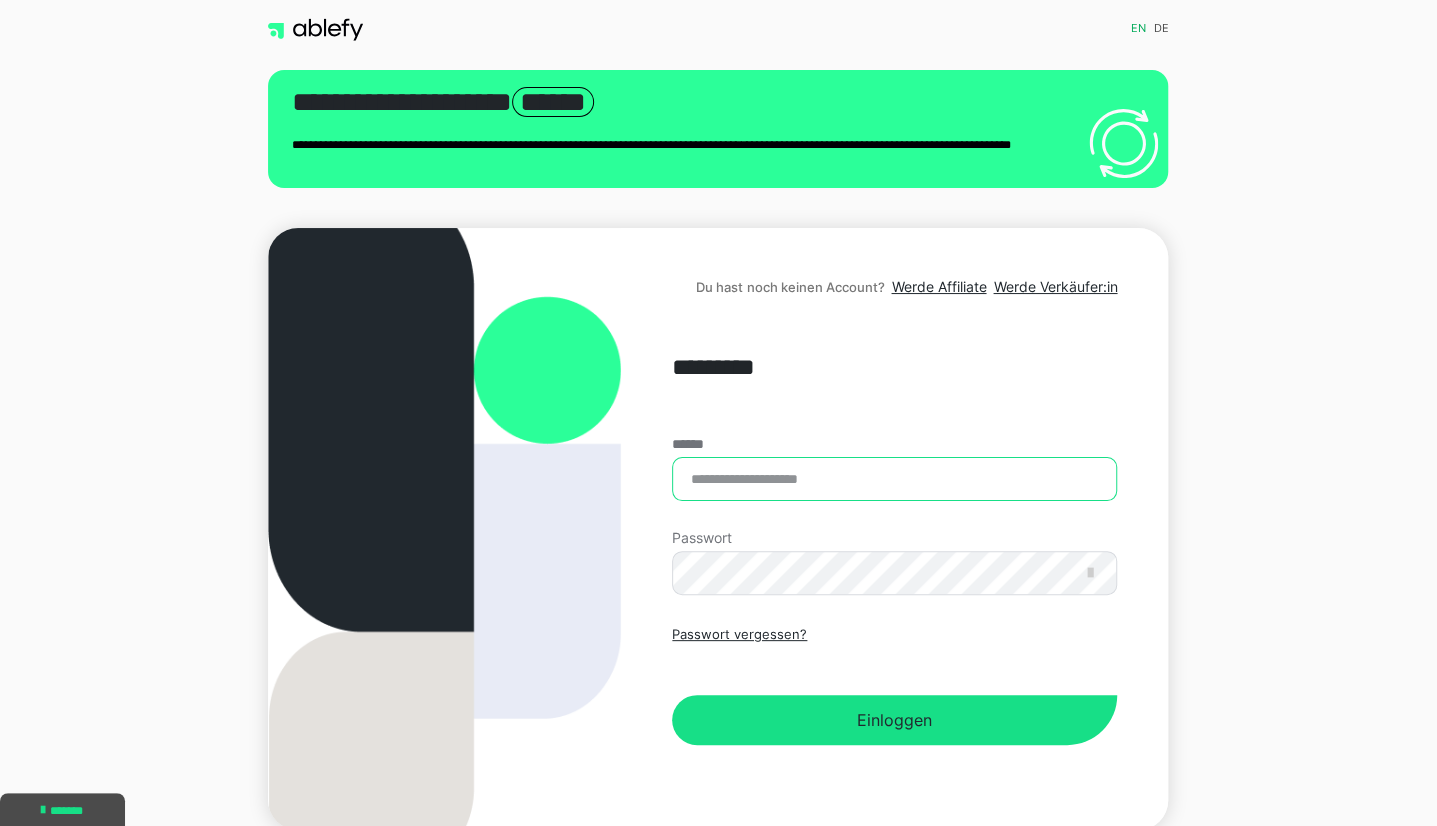 type on "**********" 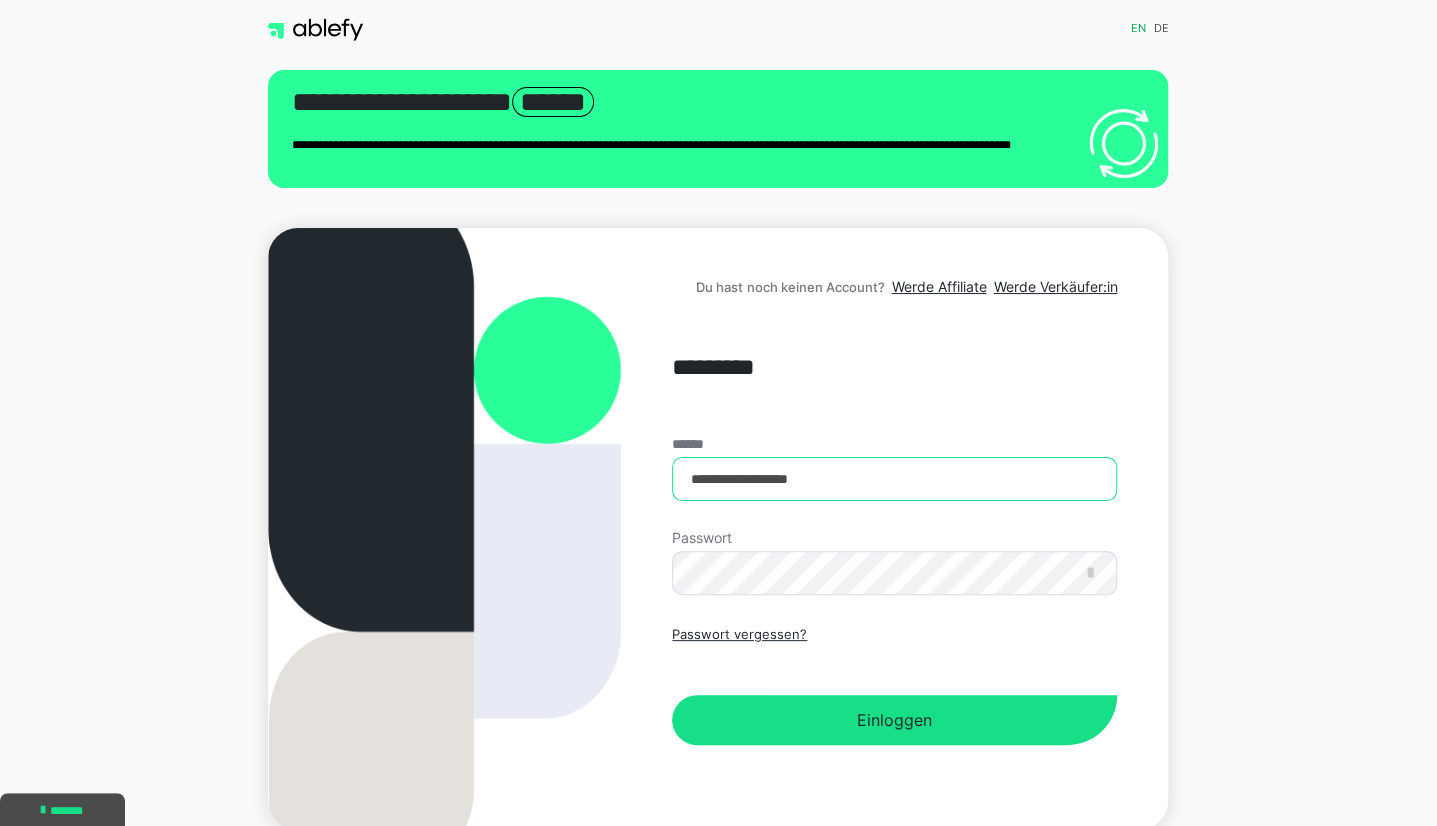 click on "**********" at bounding box center (894, 479) 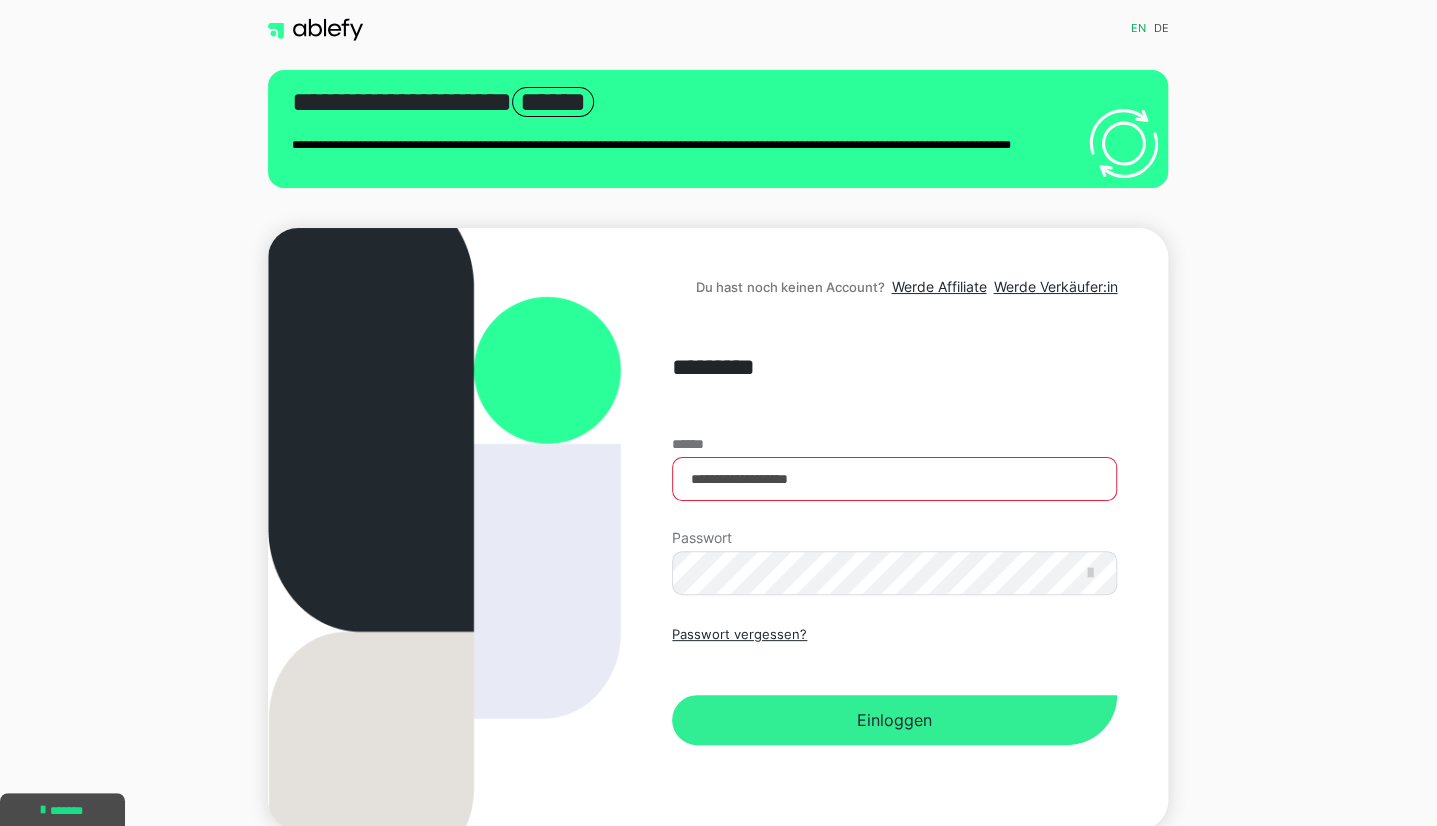 click on "Einloggen" at bounding box center (894, 720) 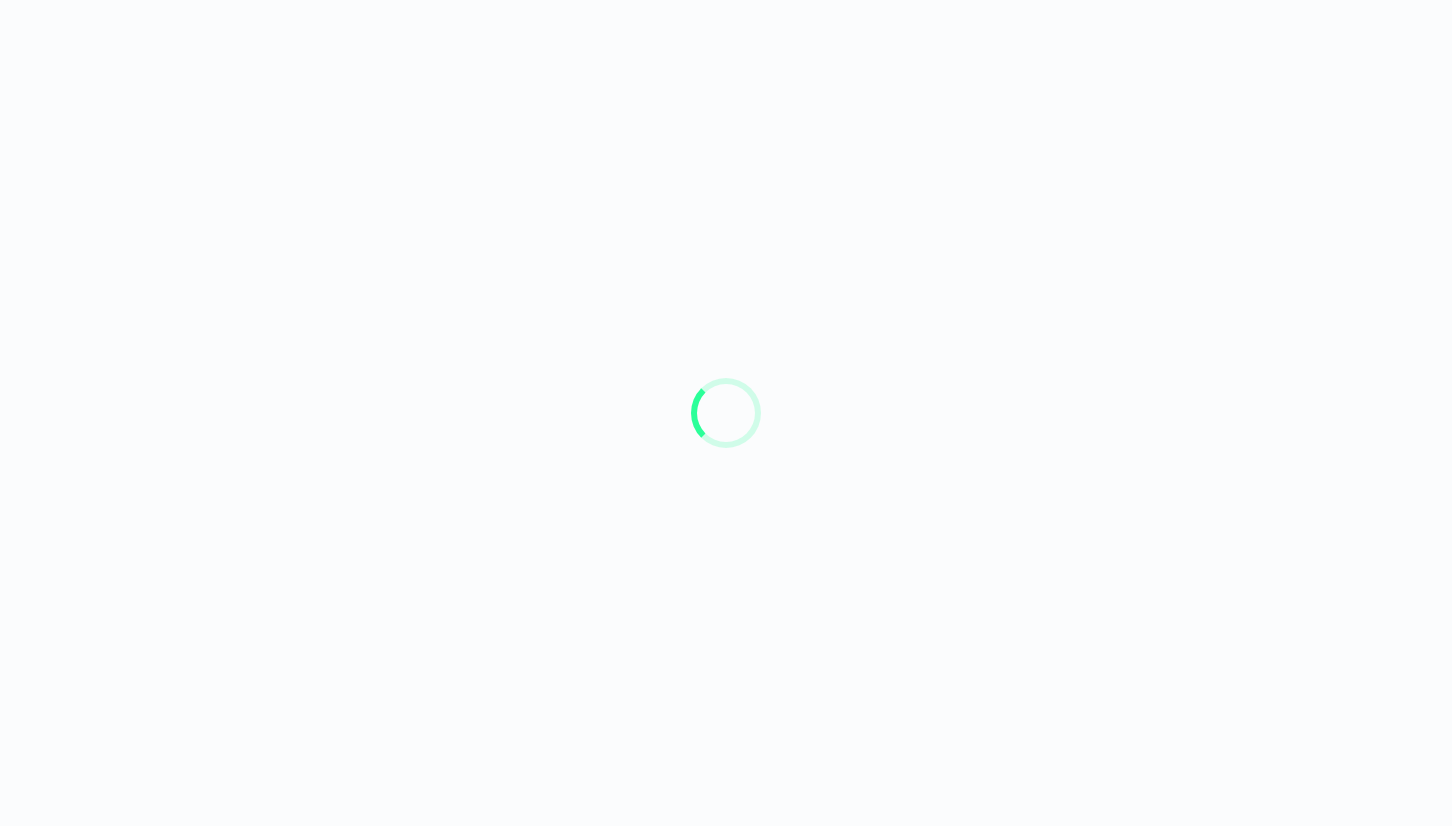 scroll, scrollTop: 0, scrollLeft: 0, axis: both 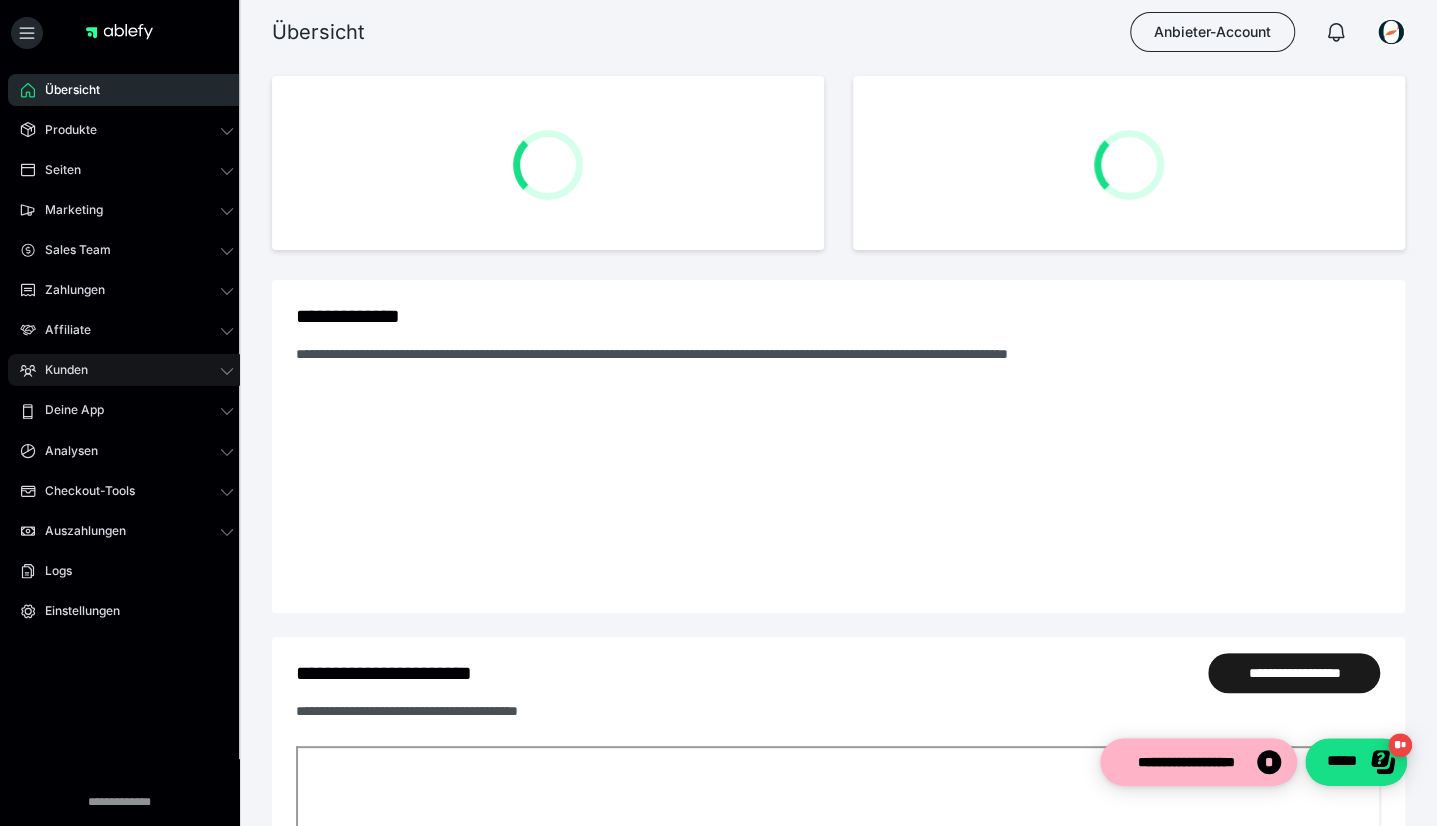 click on "Kunden" at bounding box center (59, 370) 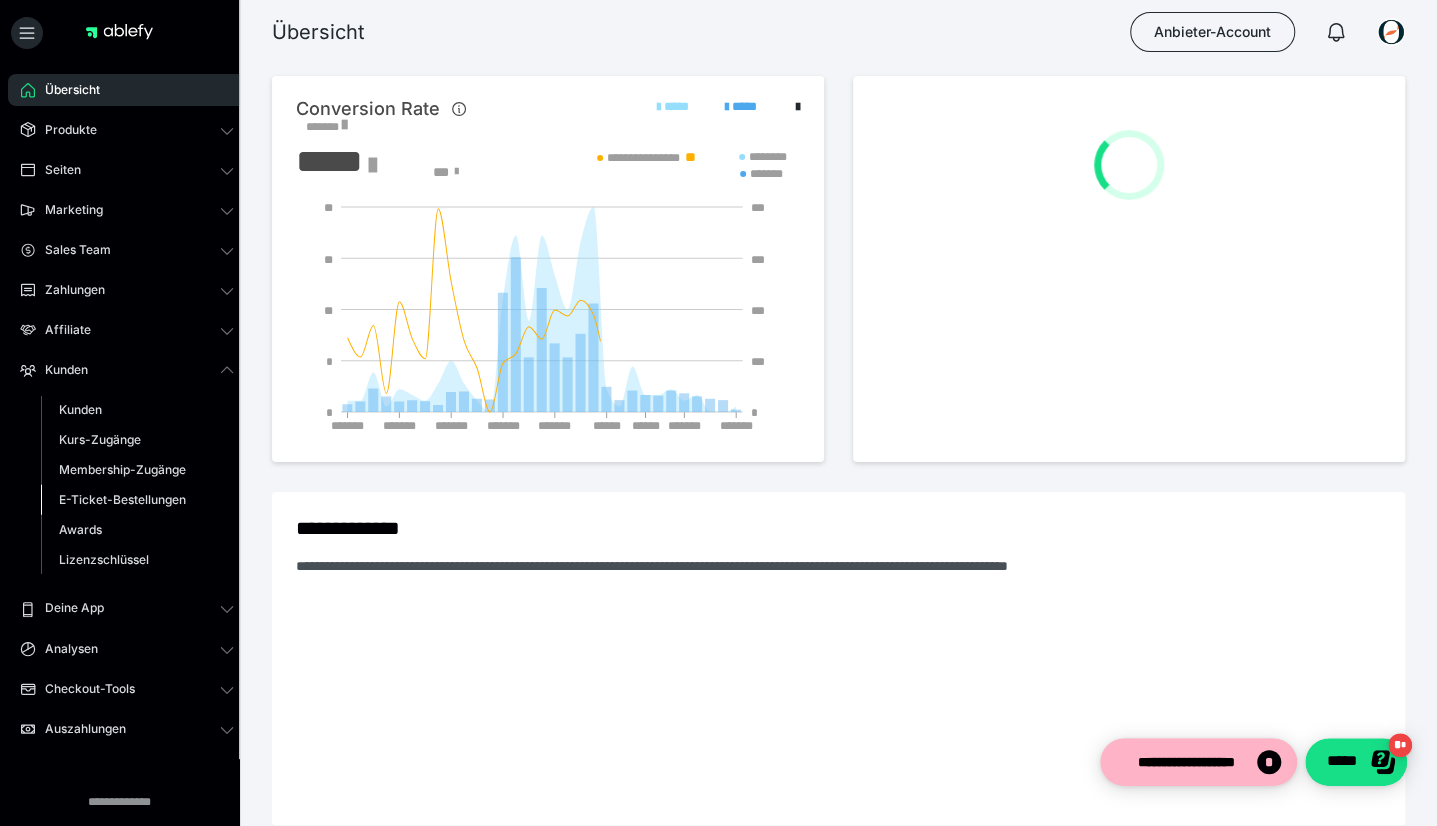 click on "E-Ticket-Bestellungen" at bounding box center [122, 499] 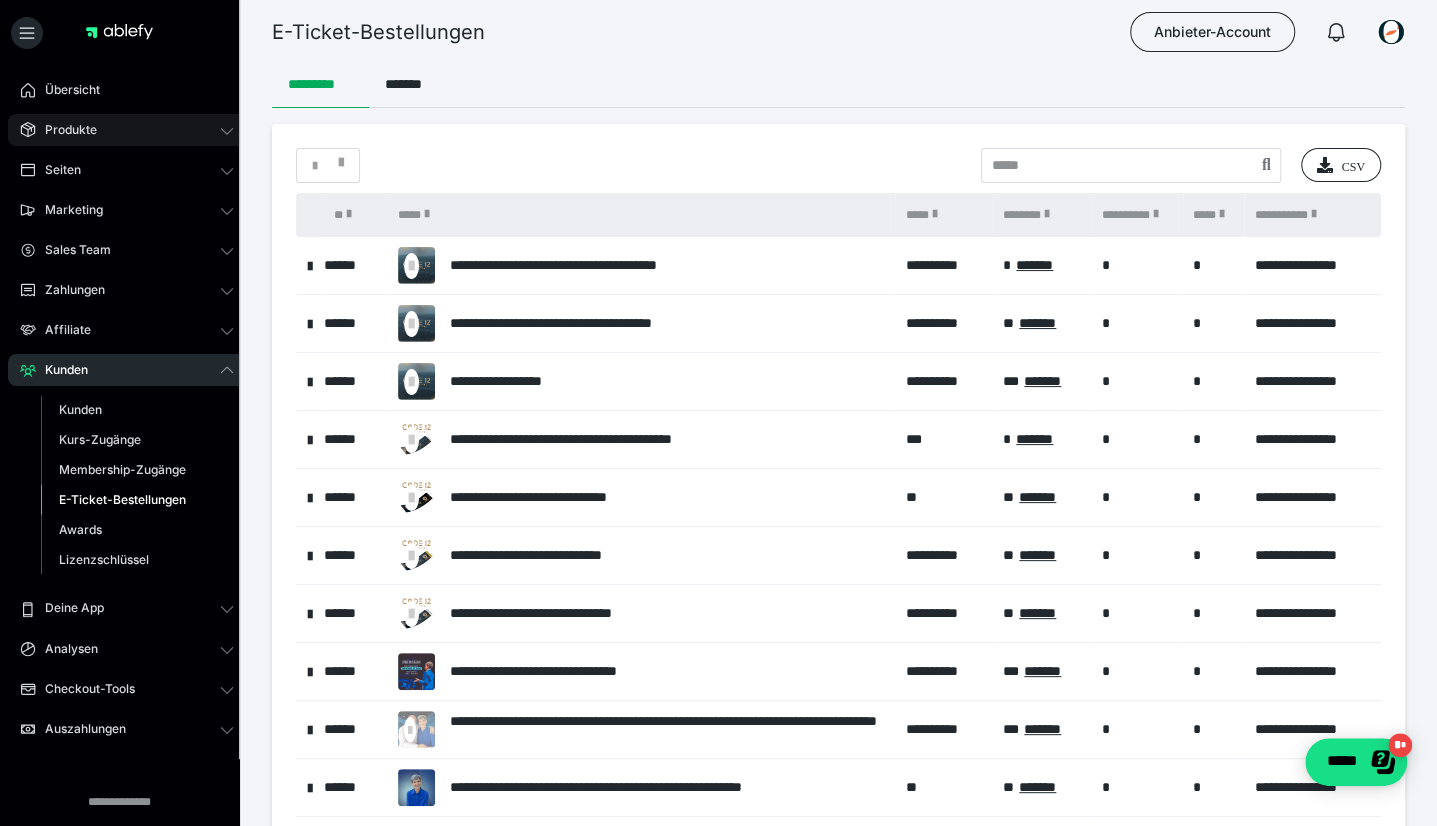 click on "Produkte" at bounding box center [64, 130] 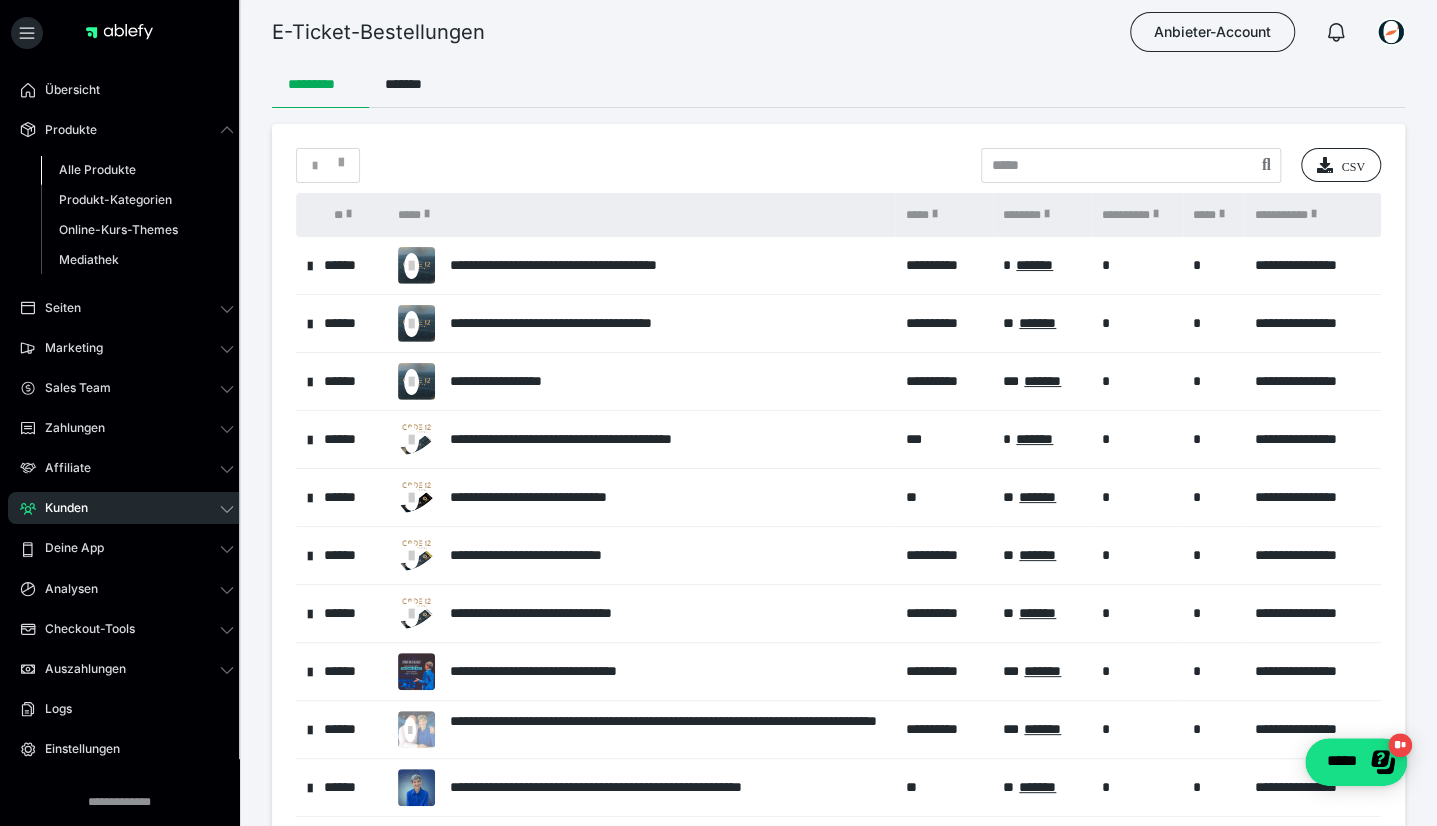 click on "Alle Produkte" at bounding box center (97, 169) 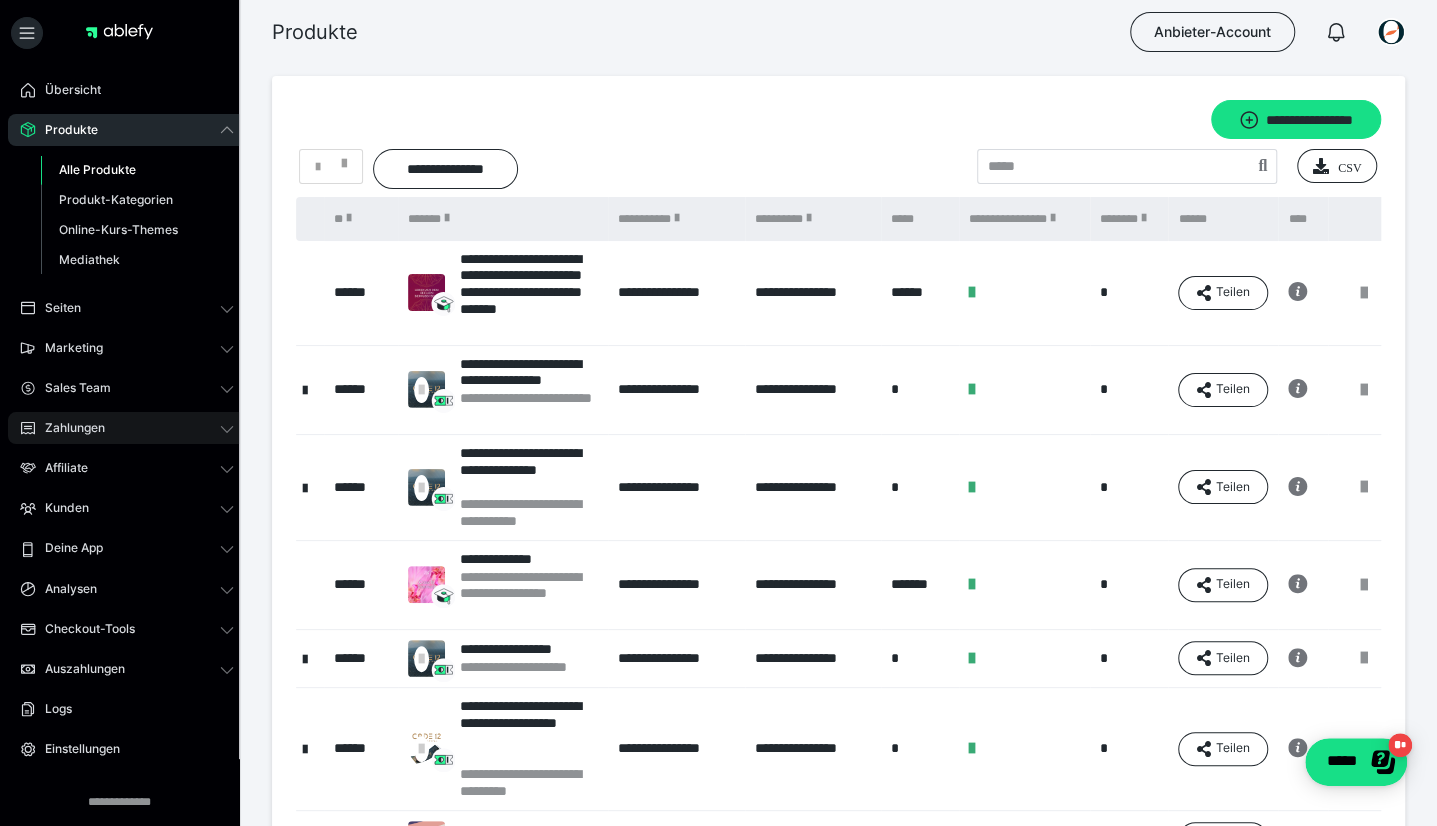 click on "Zahlungen" at bounding box center (127, 428) 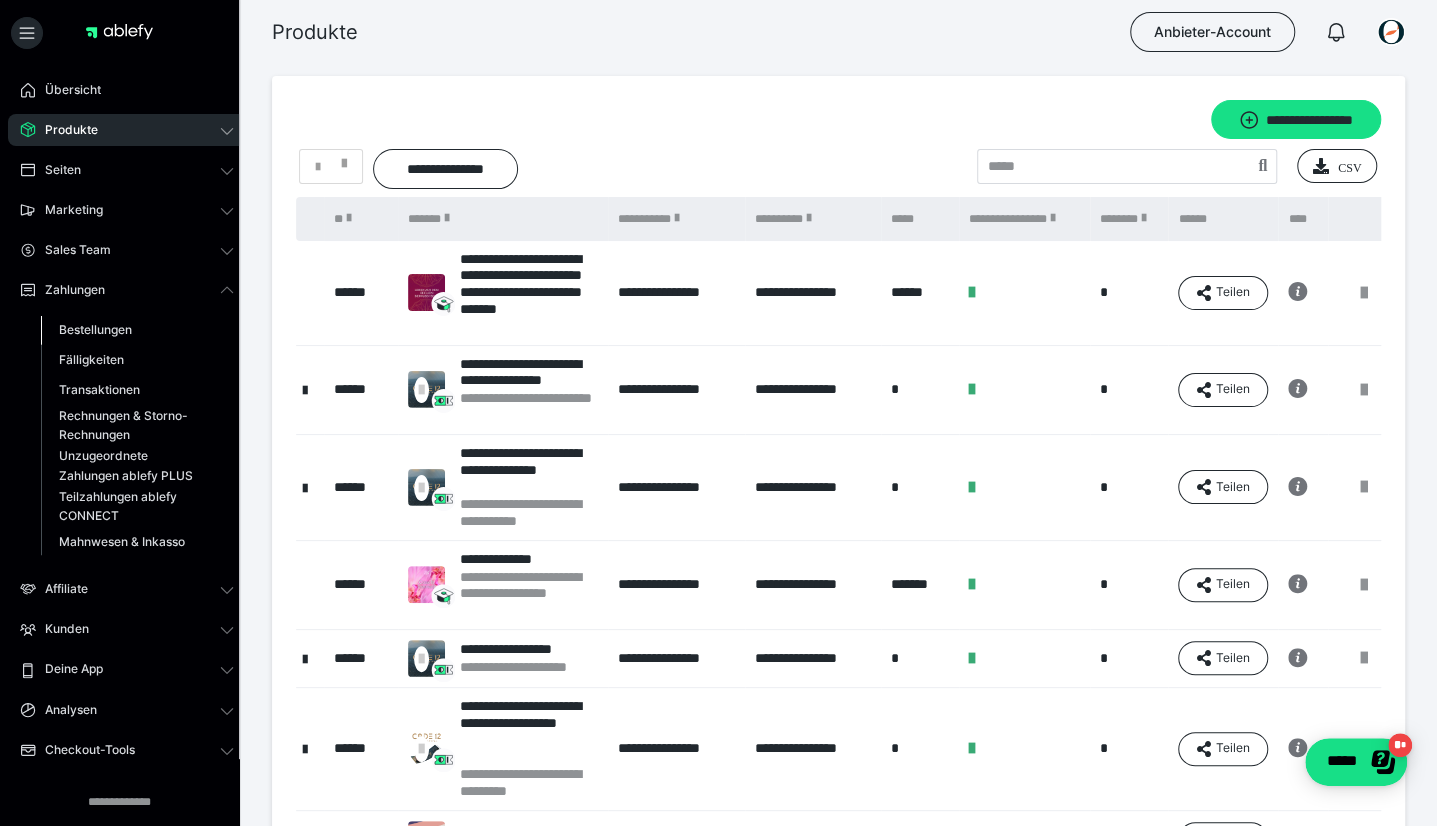 click on "Bestellungen" at bounding box center [95, 329] 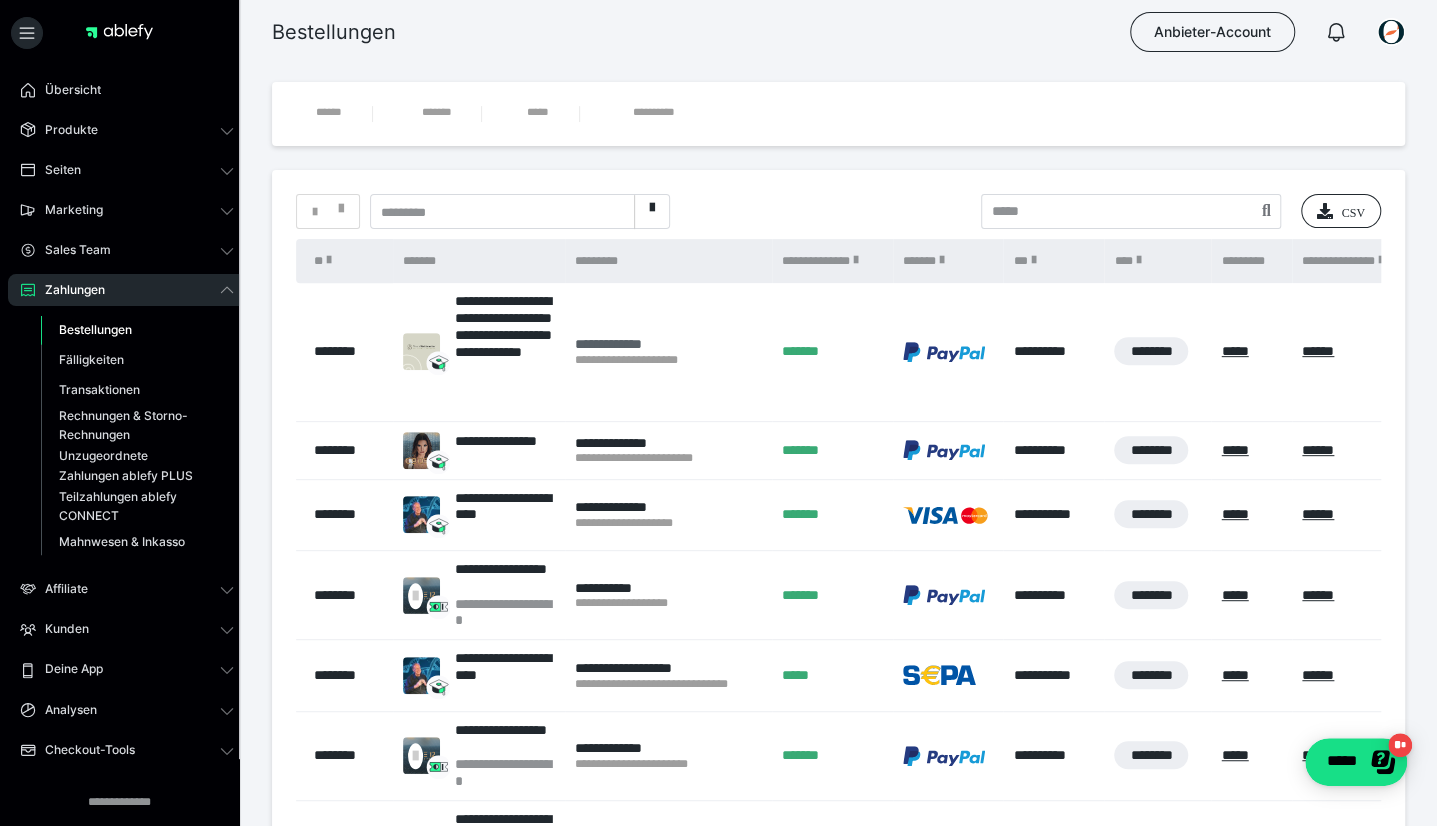scroll, scrollTop: 300, scrollLeft: 0, axis: vertical 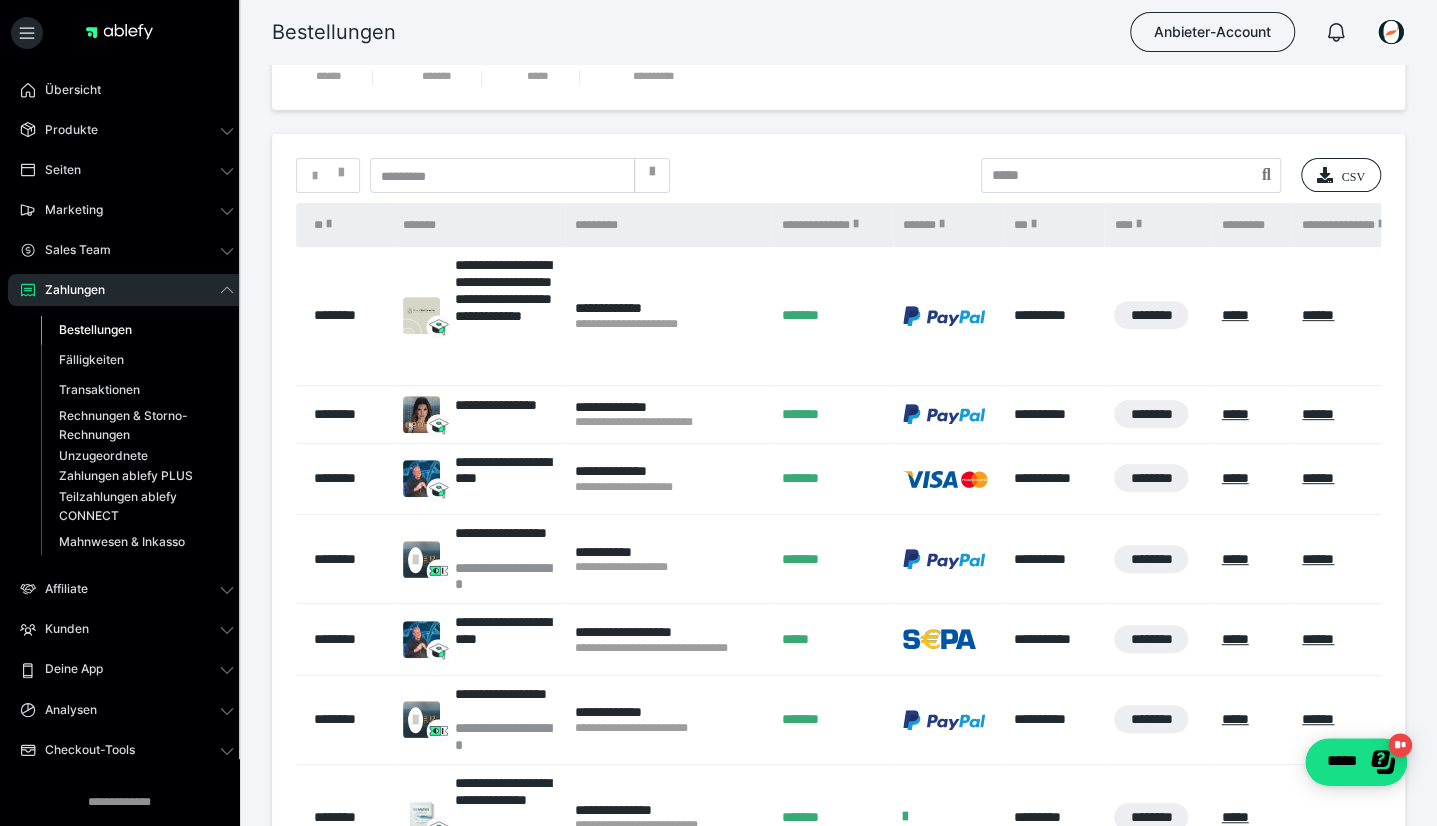 click at bounding box center [652, 176] 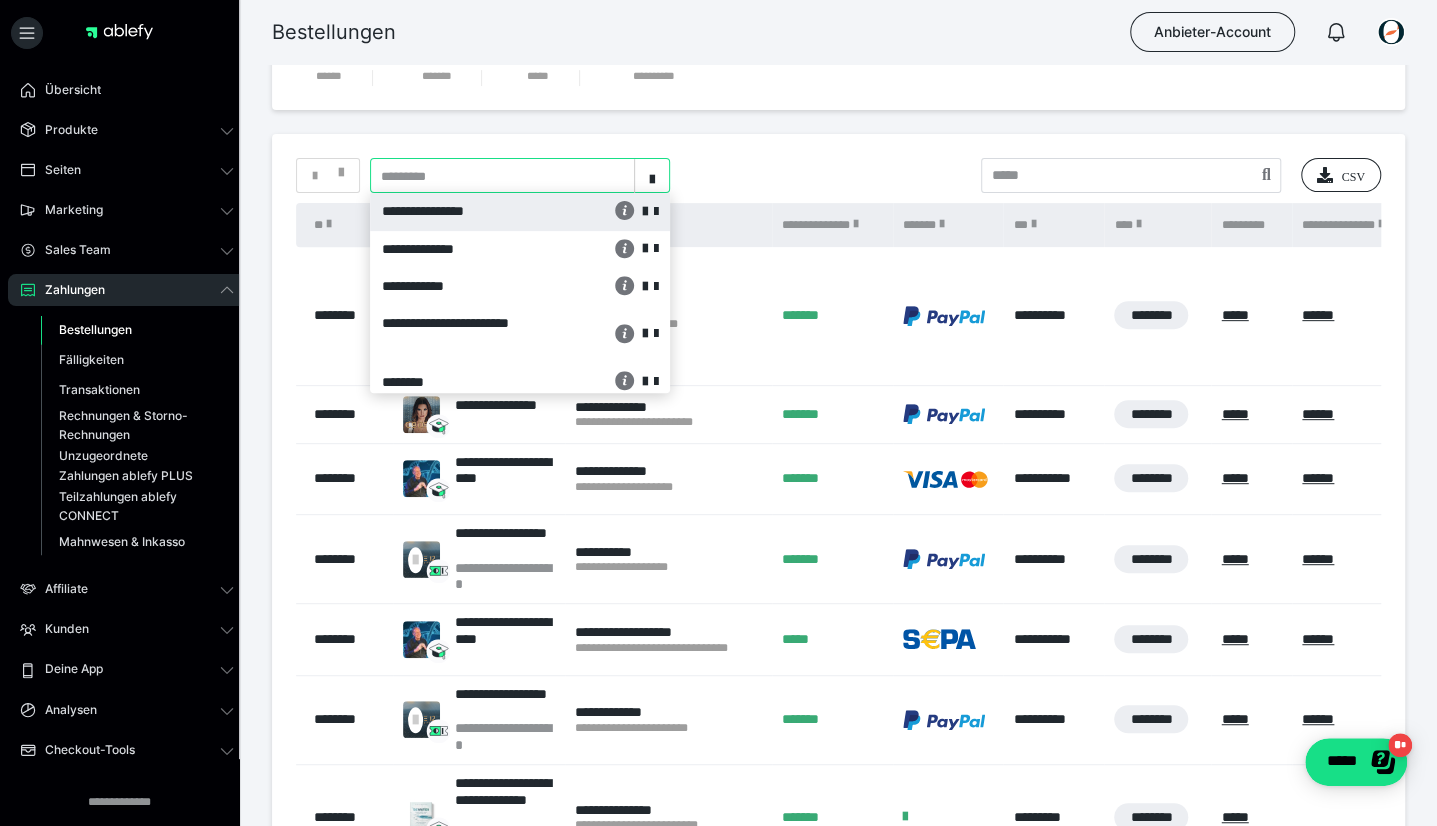 click on "**********" at bounding box center [461, 211] 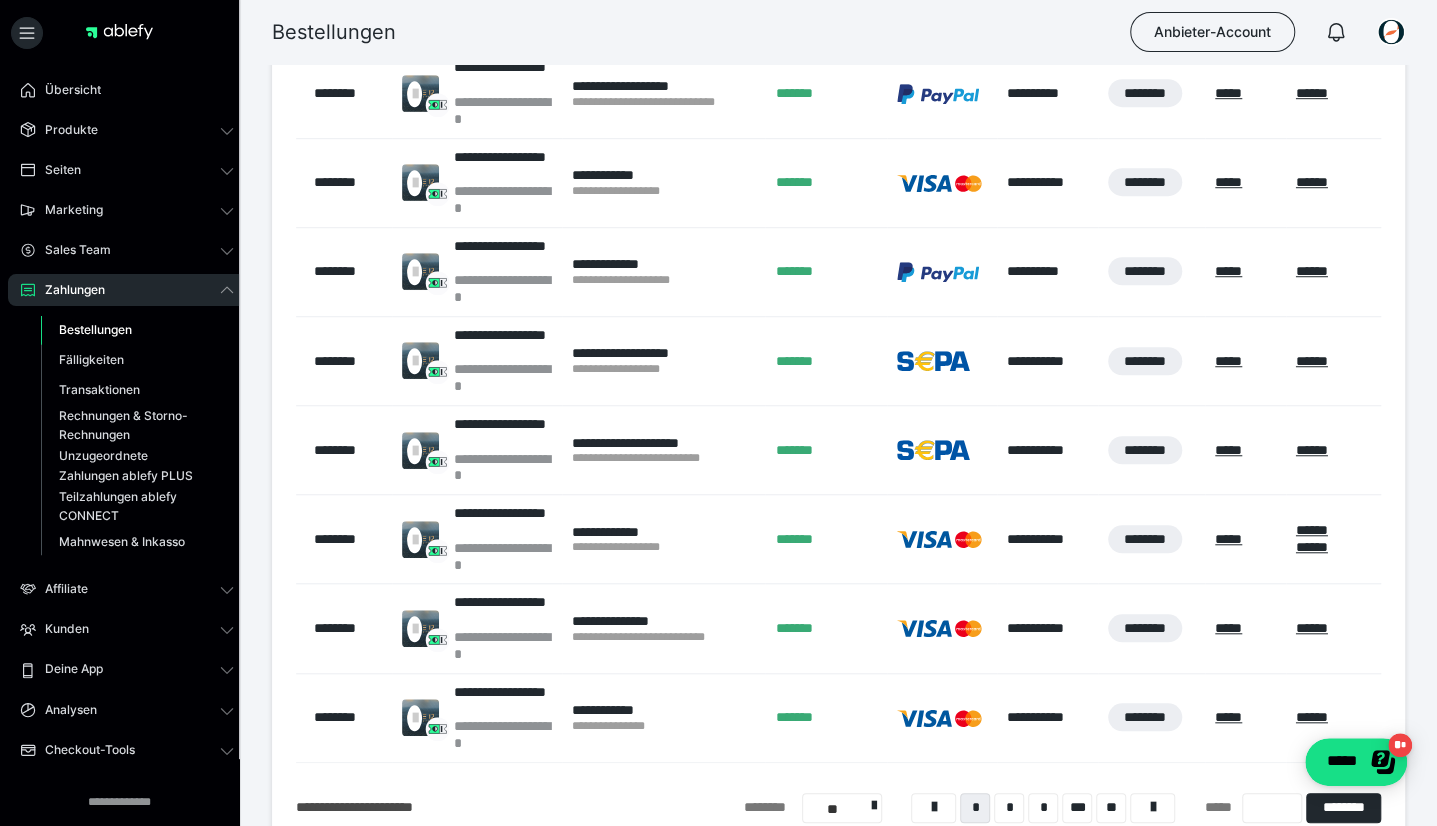 scroll, scrollTop: 700, scrollLeft: 0, axis: vertical 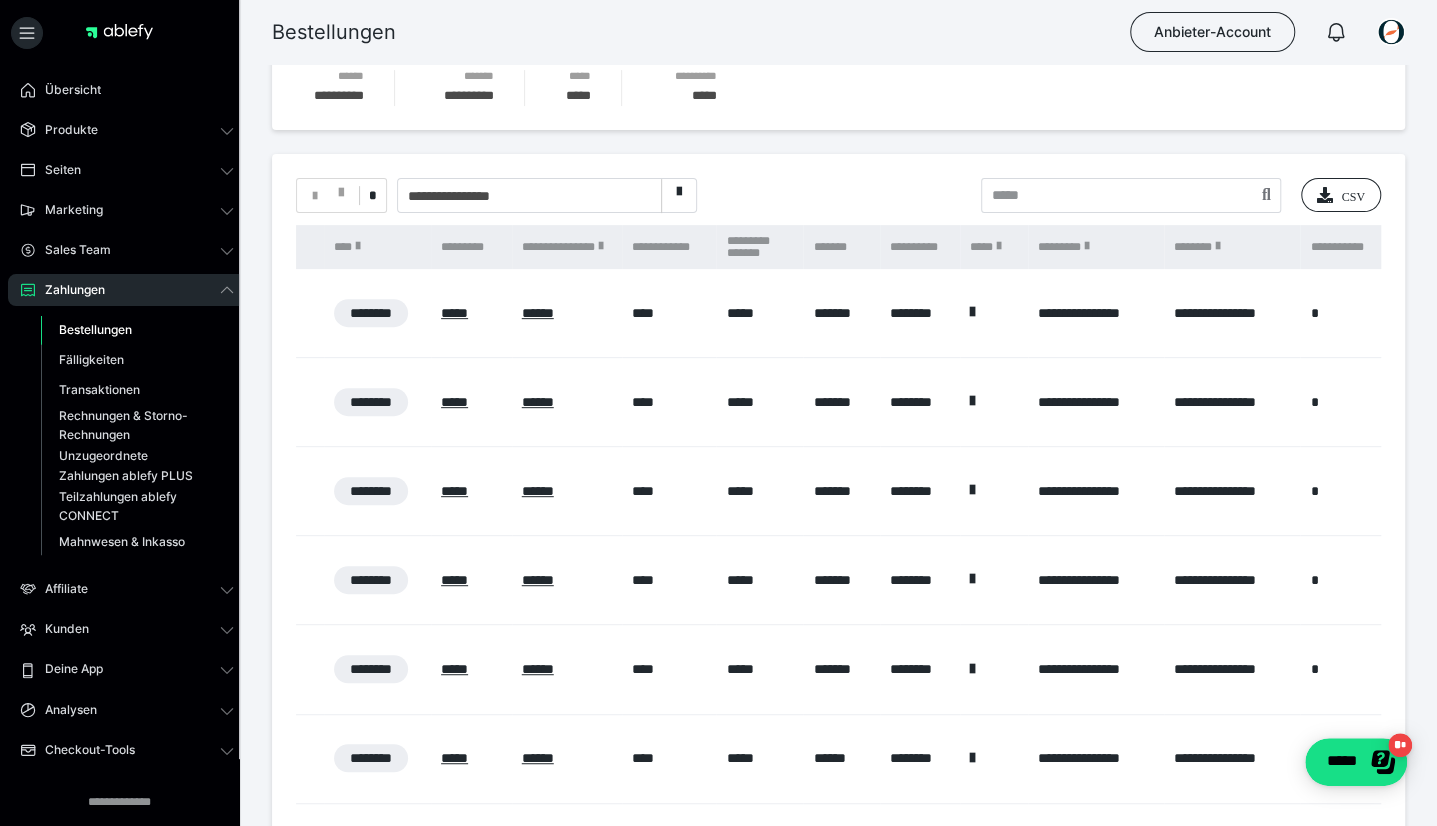 click on "******" at bounding box center [567, 401] 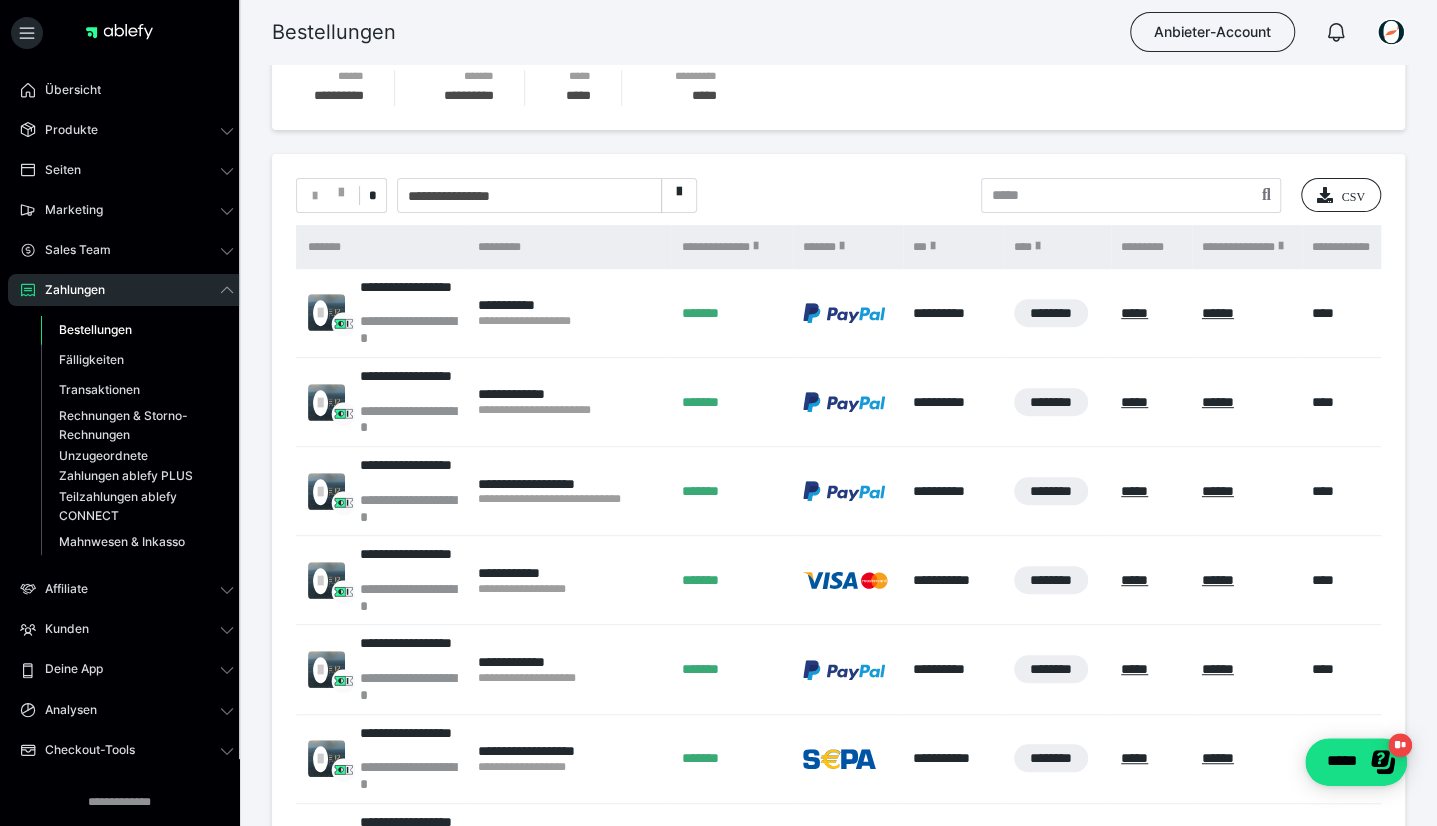 scroll, scrollTop: 0, scrollLeft: 54, axis: horizontal 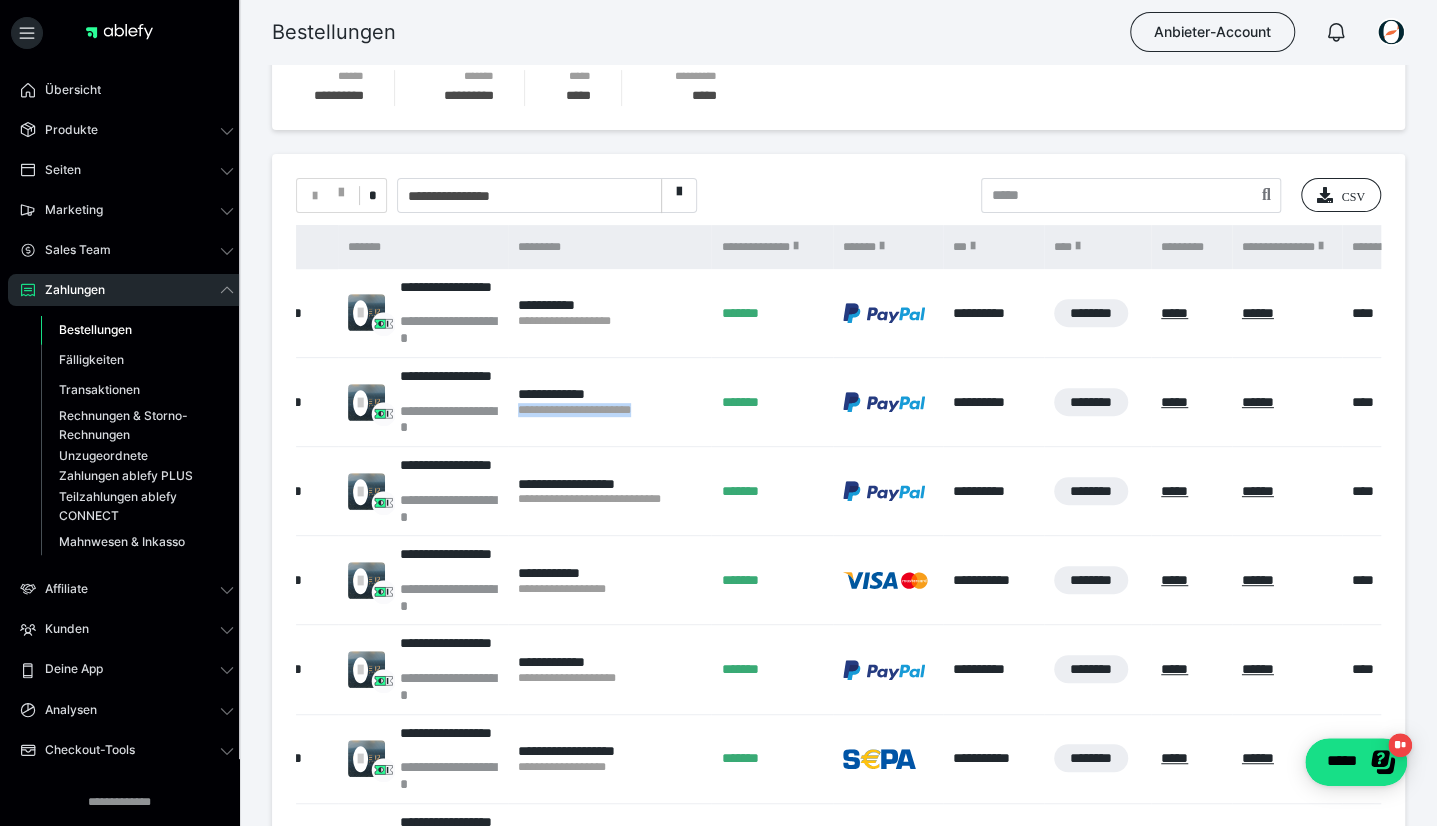drag, startPoint x: 672, startPoint y: 413, endPoint x: 520, endPoint y: 418, distance: 152.08221 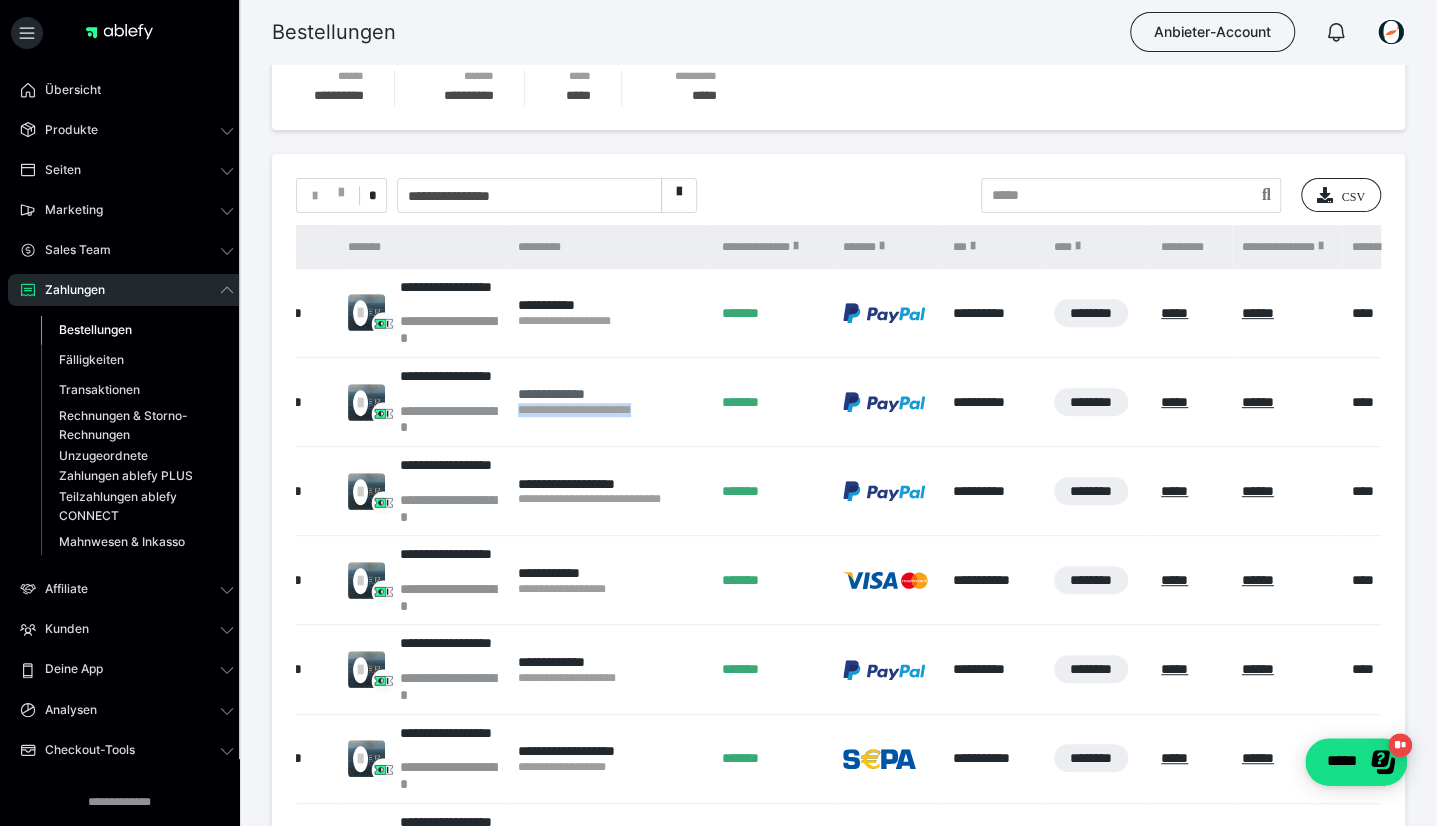 click on "**********" at bounding box center (609, 394) 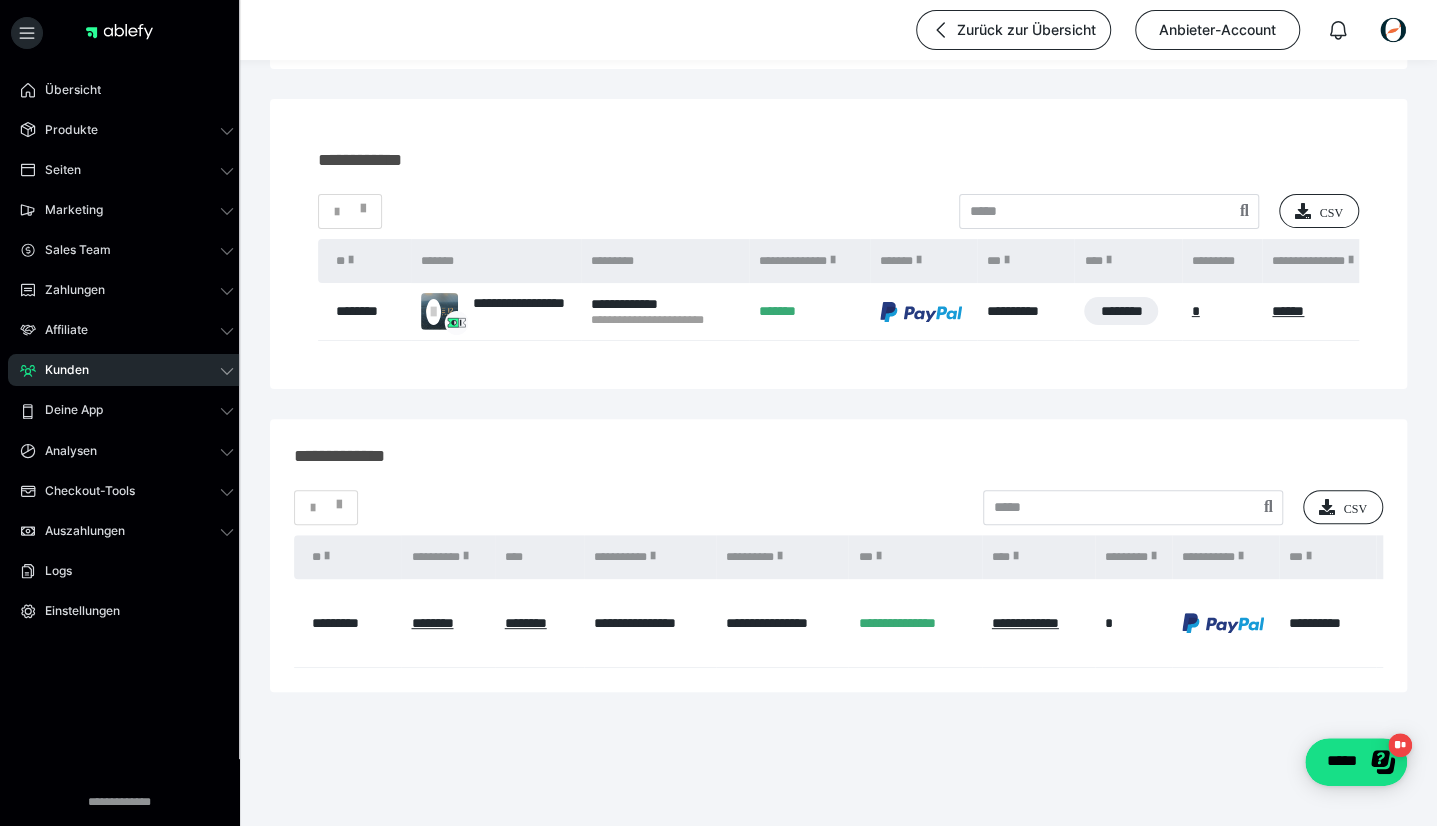 scroll, scrollTop: 146, scrollLeft: 0, axis: vertical 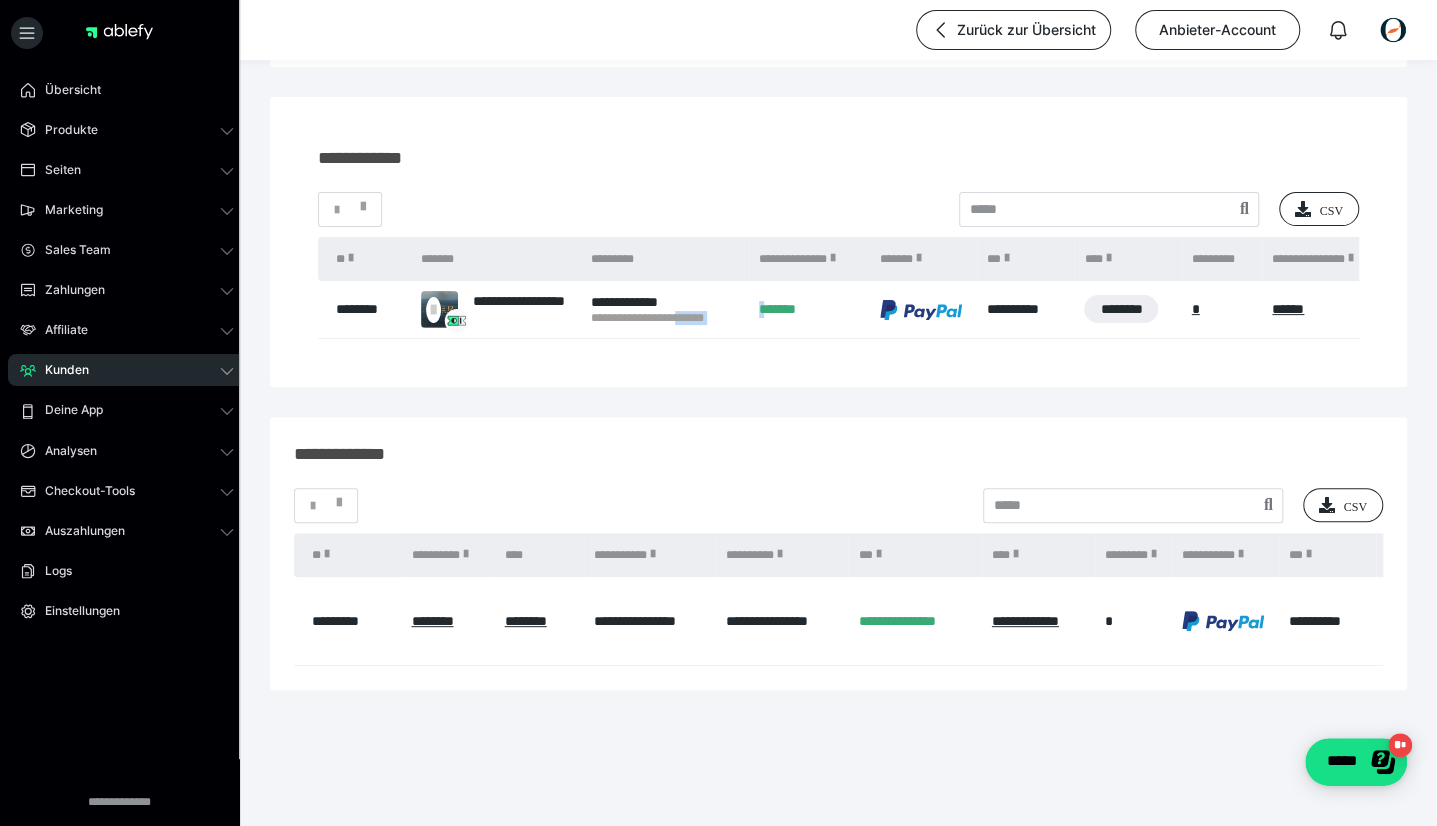 drag, startPoint x: 703, startPoint y: 335, endPoint x: 774, endPoint y: 337, distance: 71.02816 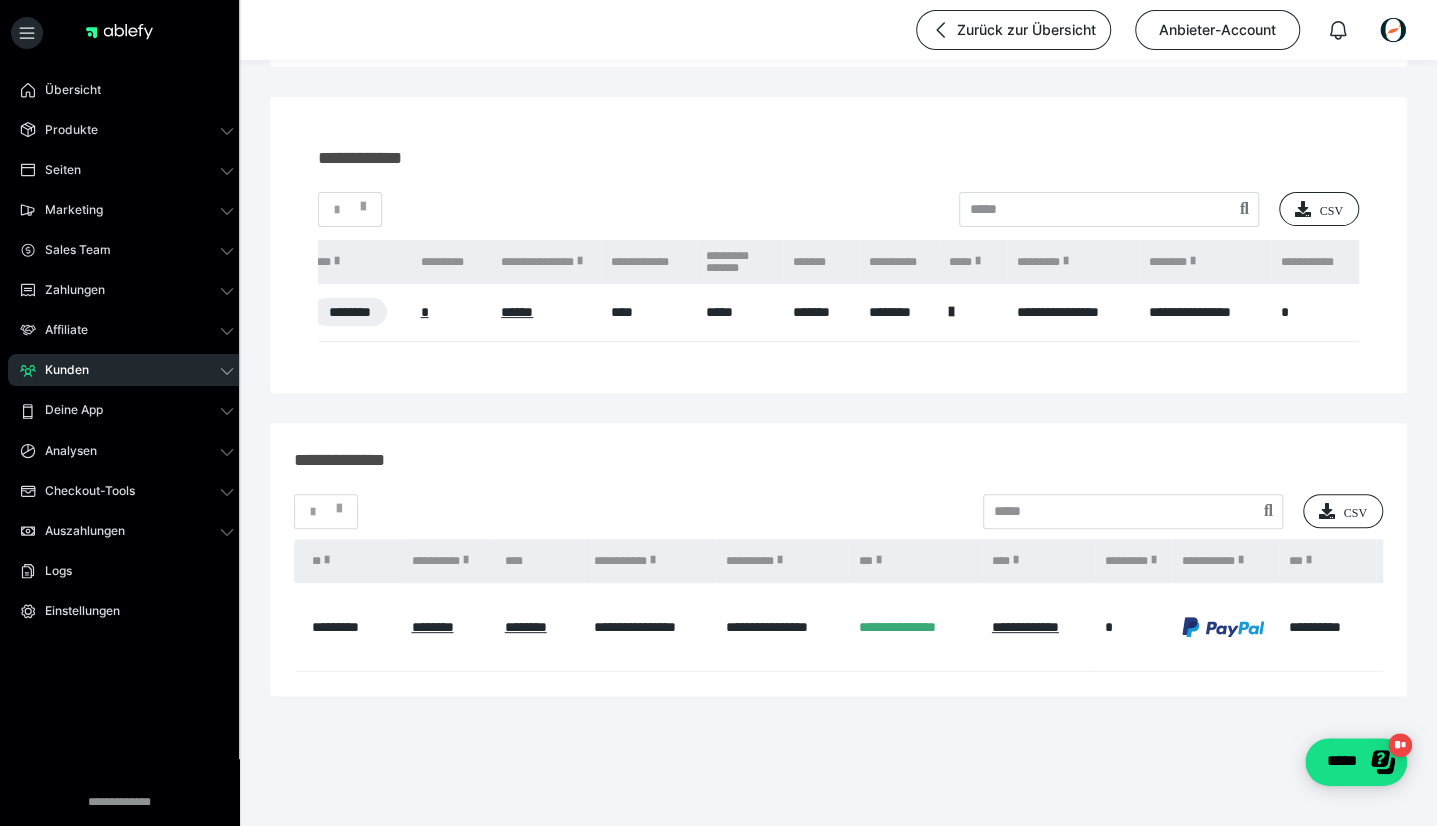 scroll, scrollTop: 0, scrollLeft: 838, axis: horizontal 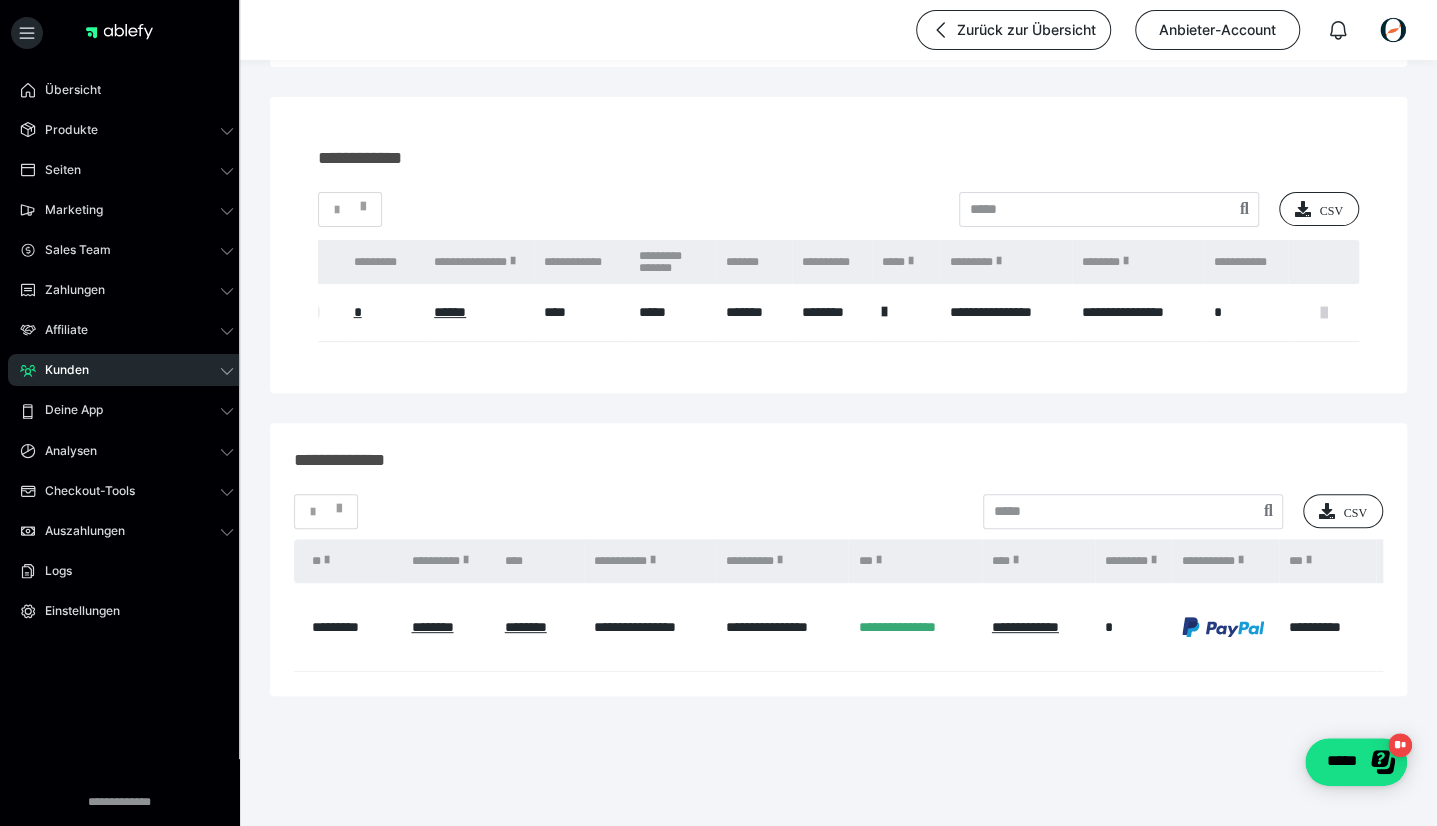 click at bounding box center [1324, 313] 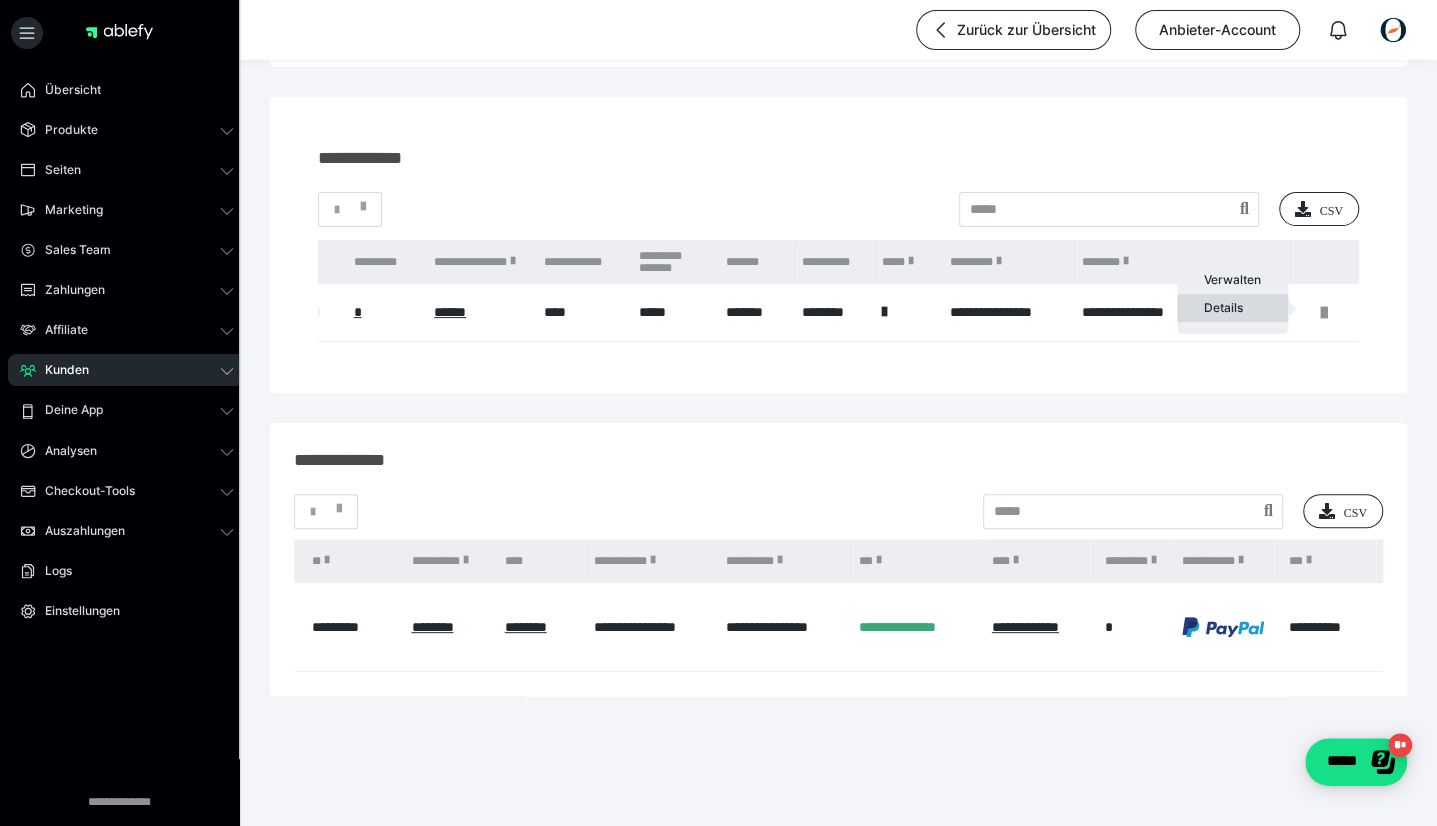 click on "Details" at bounding box center [1232, 308] 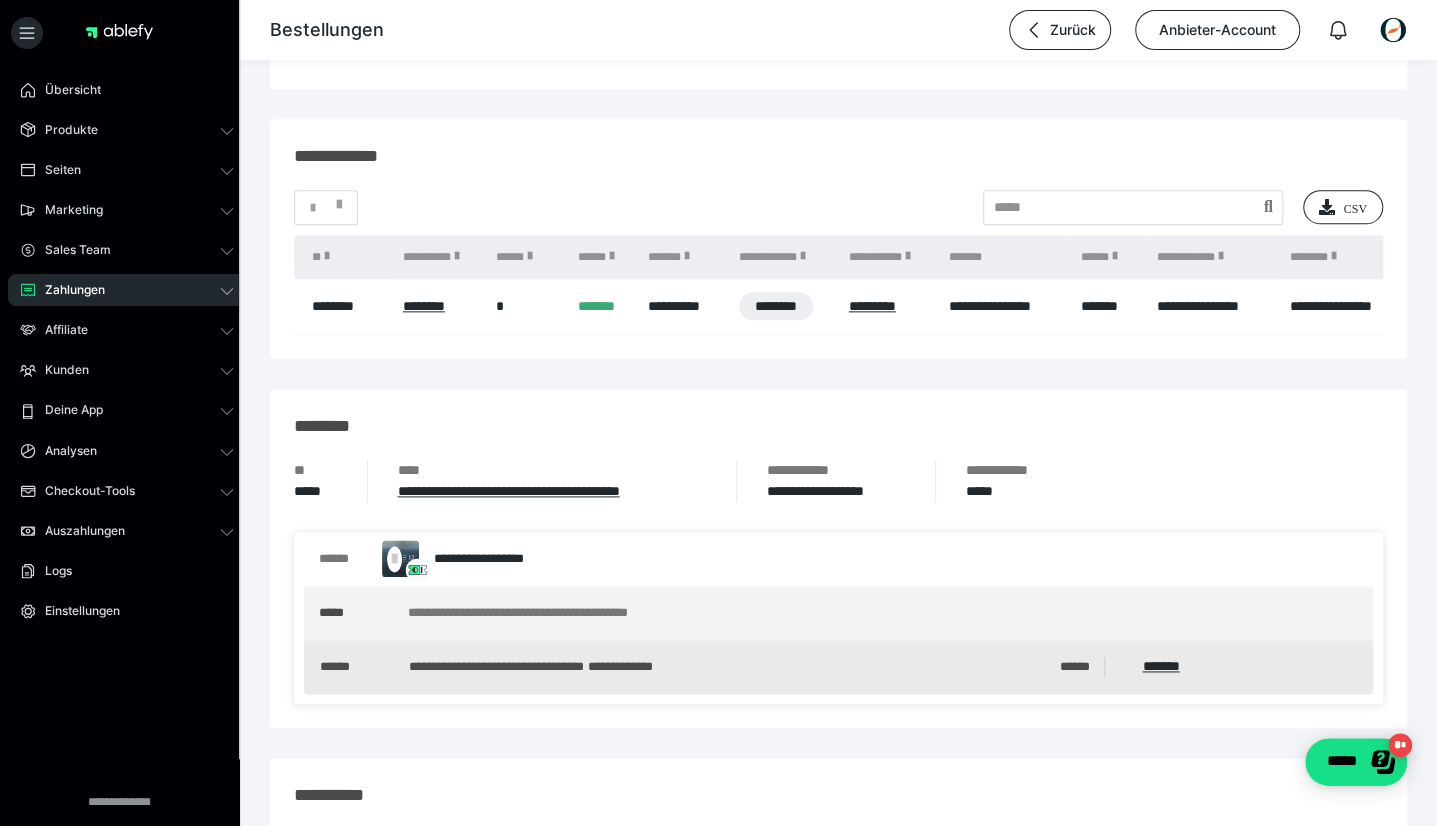 scroll, scrollTop: 1200, scrollLeft: 0, axis: vertical 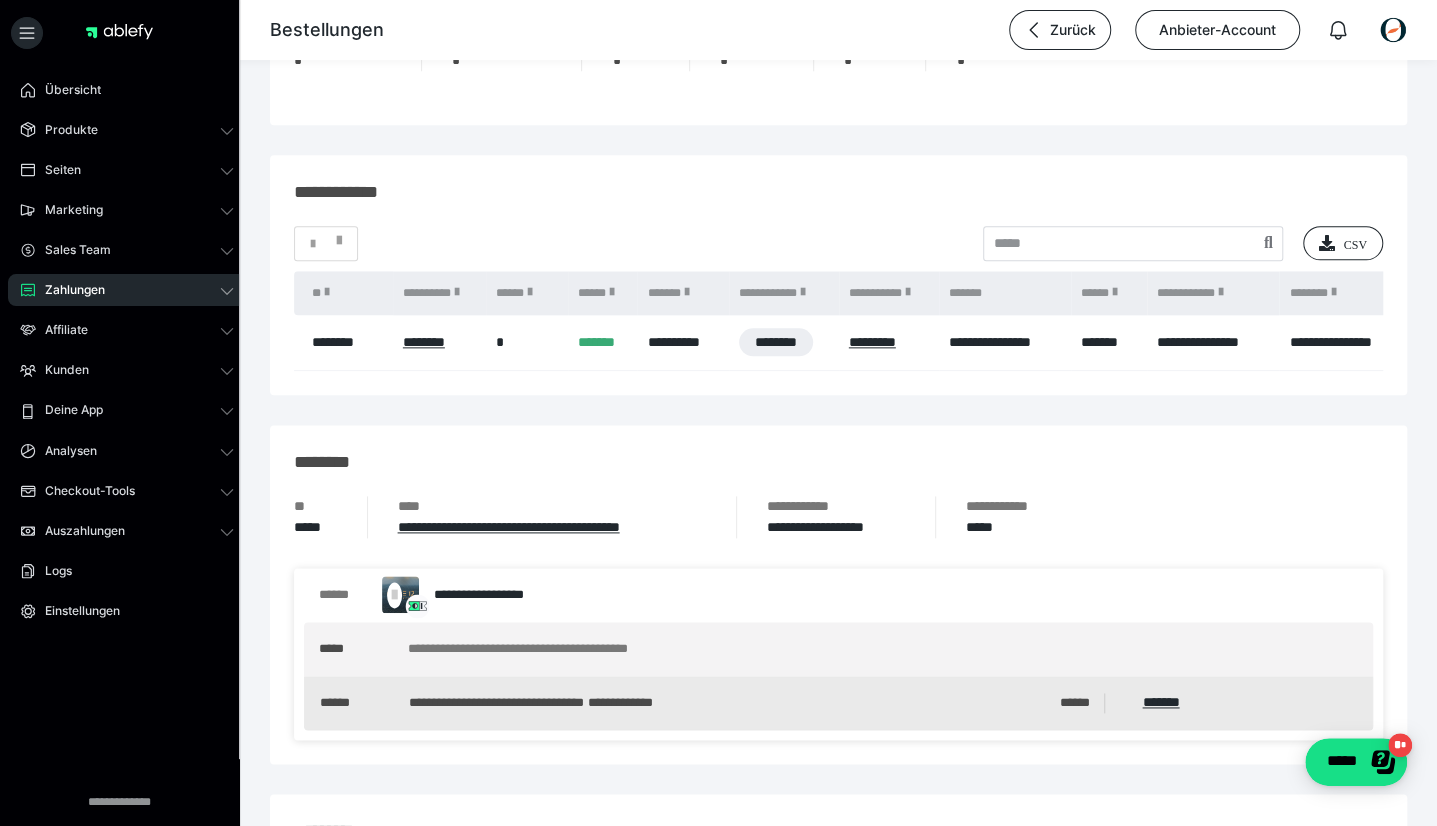 click on "**********" at bounding box center (838, 594) 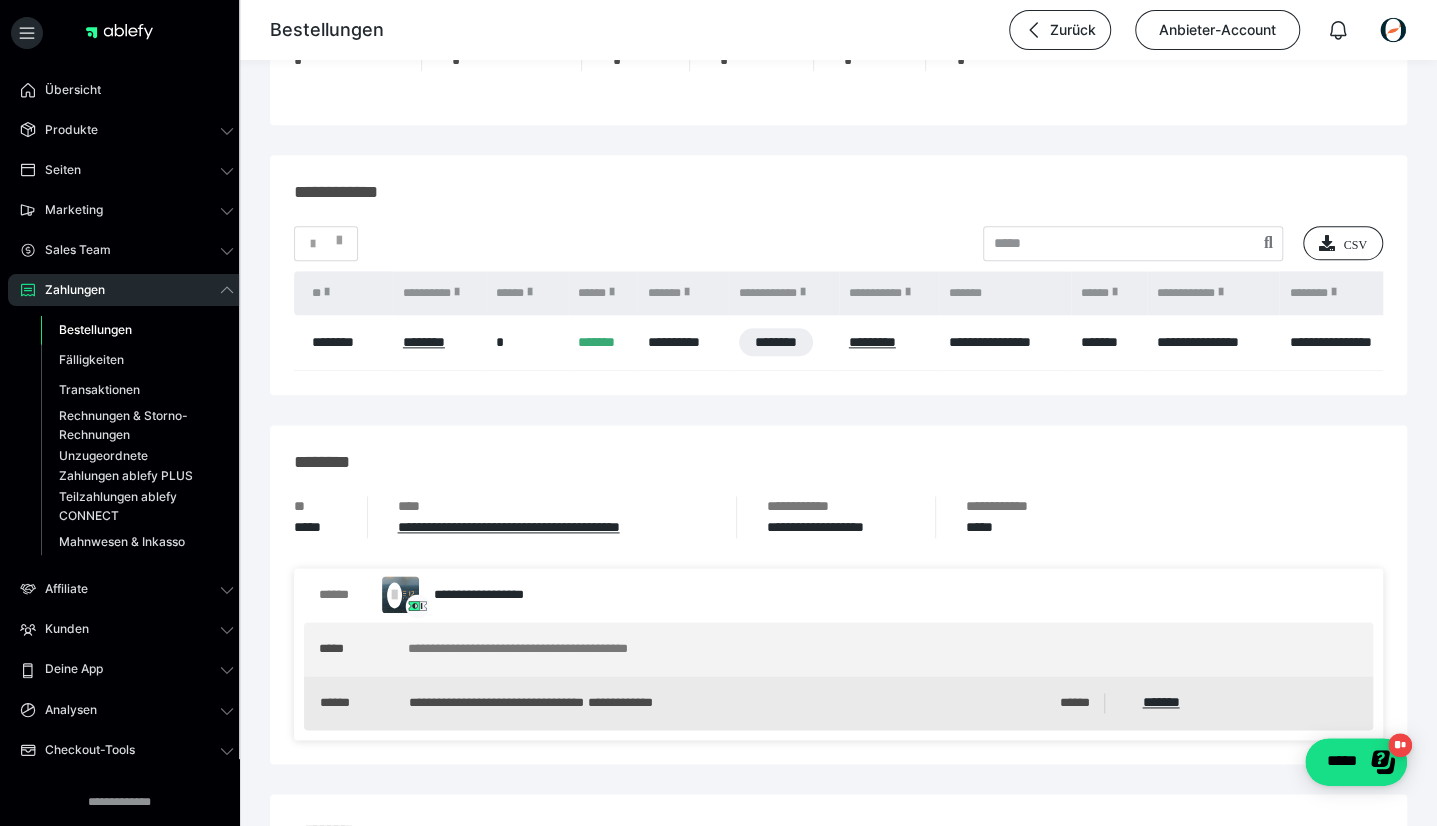 click on "Bestellungen" at bounding box center [95, 329] 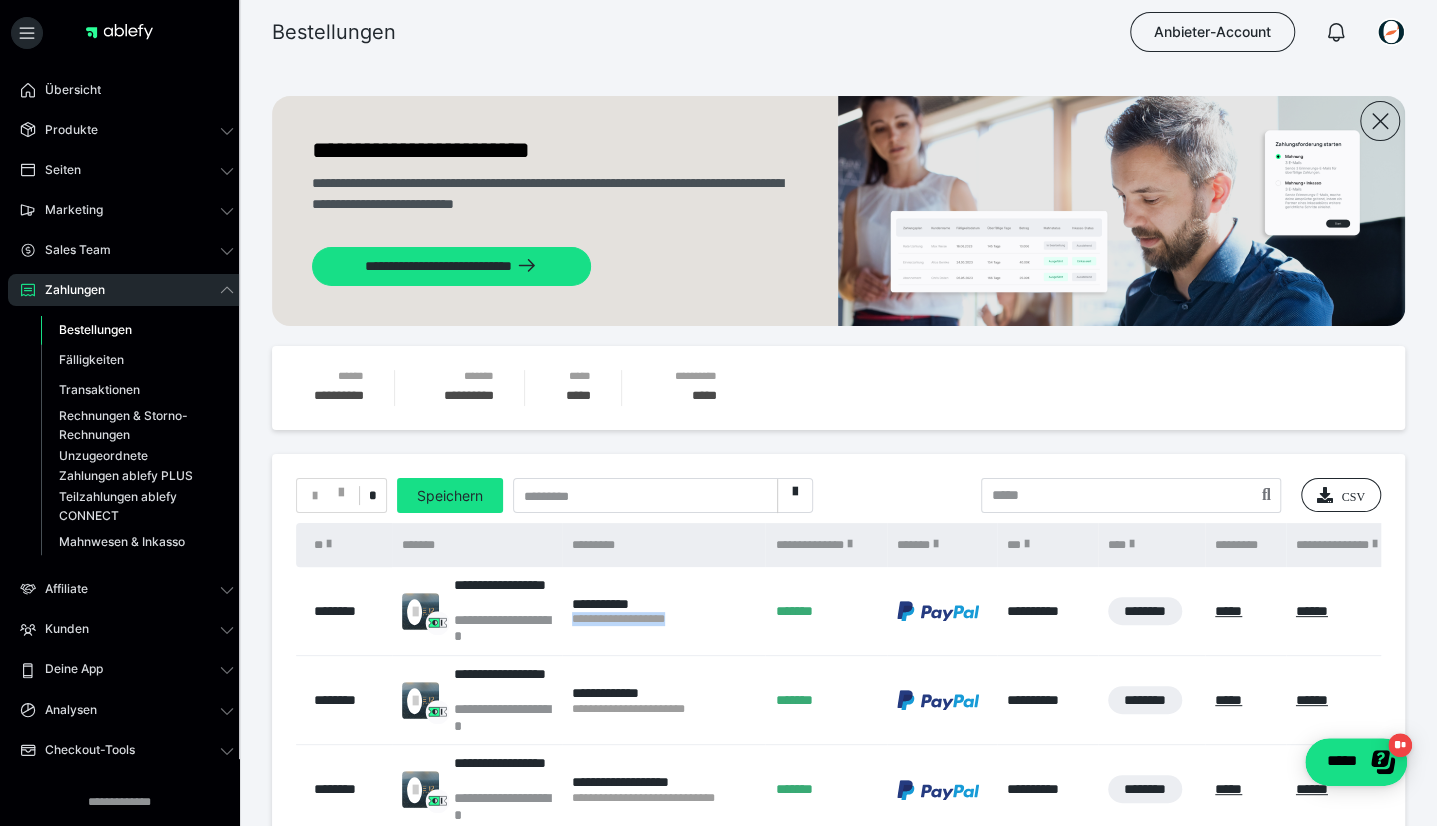 drag, startPoint x: 711, startPoint y: 621, endPoint x: 571, endPoint y: 625, distance: 140.05713 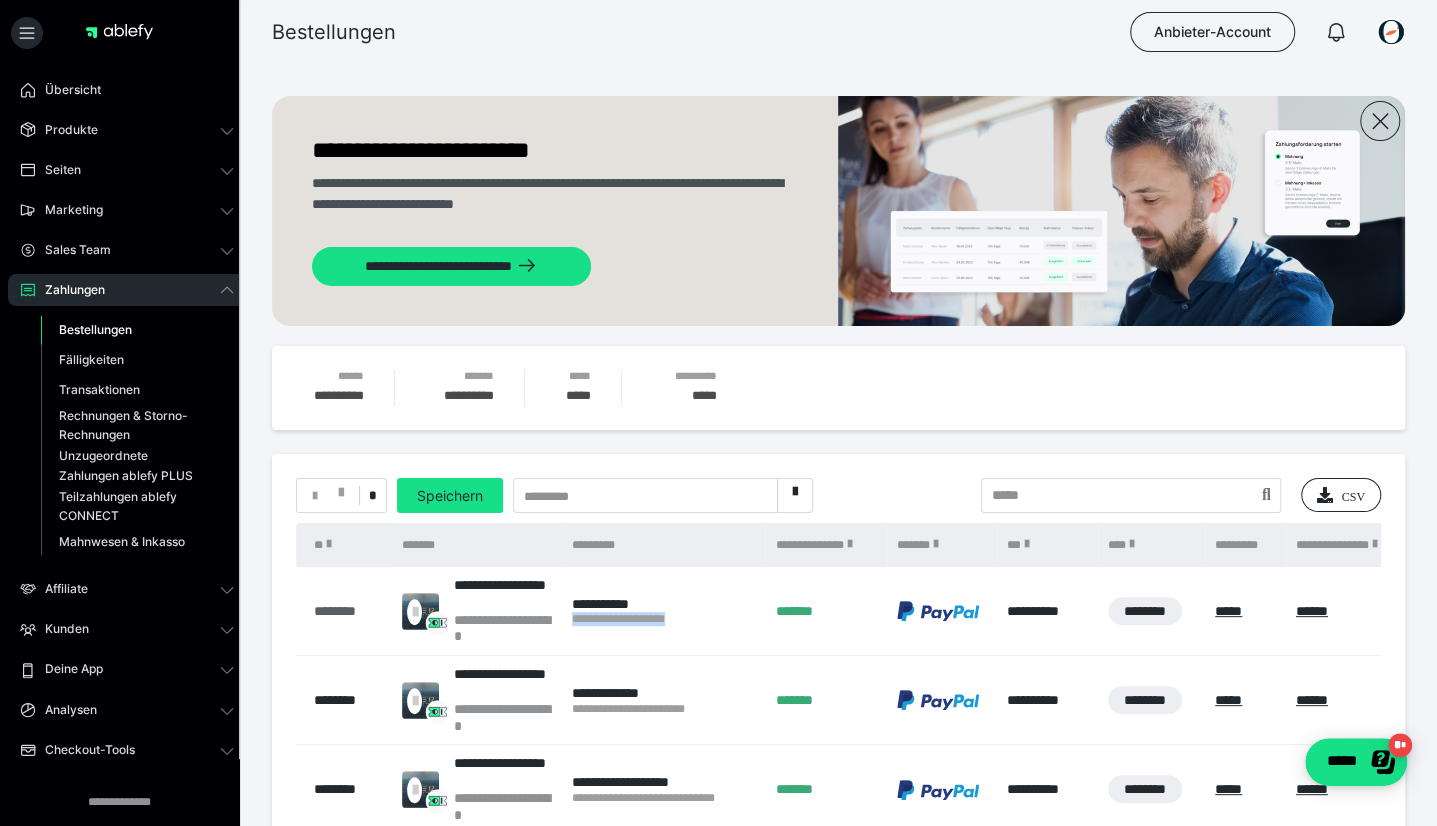 click on "********" at bounding box center [348, 611] 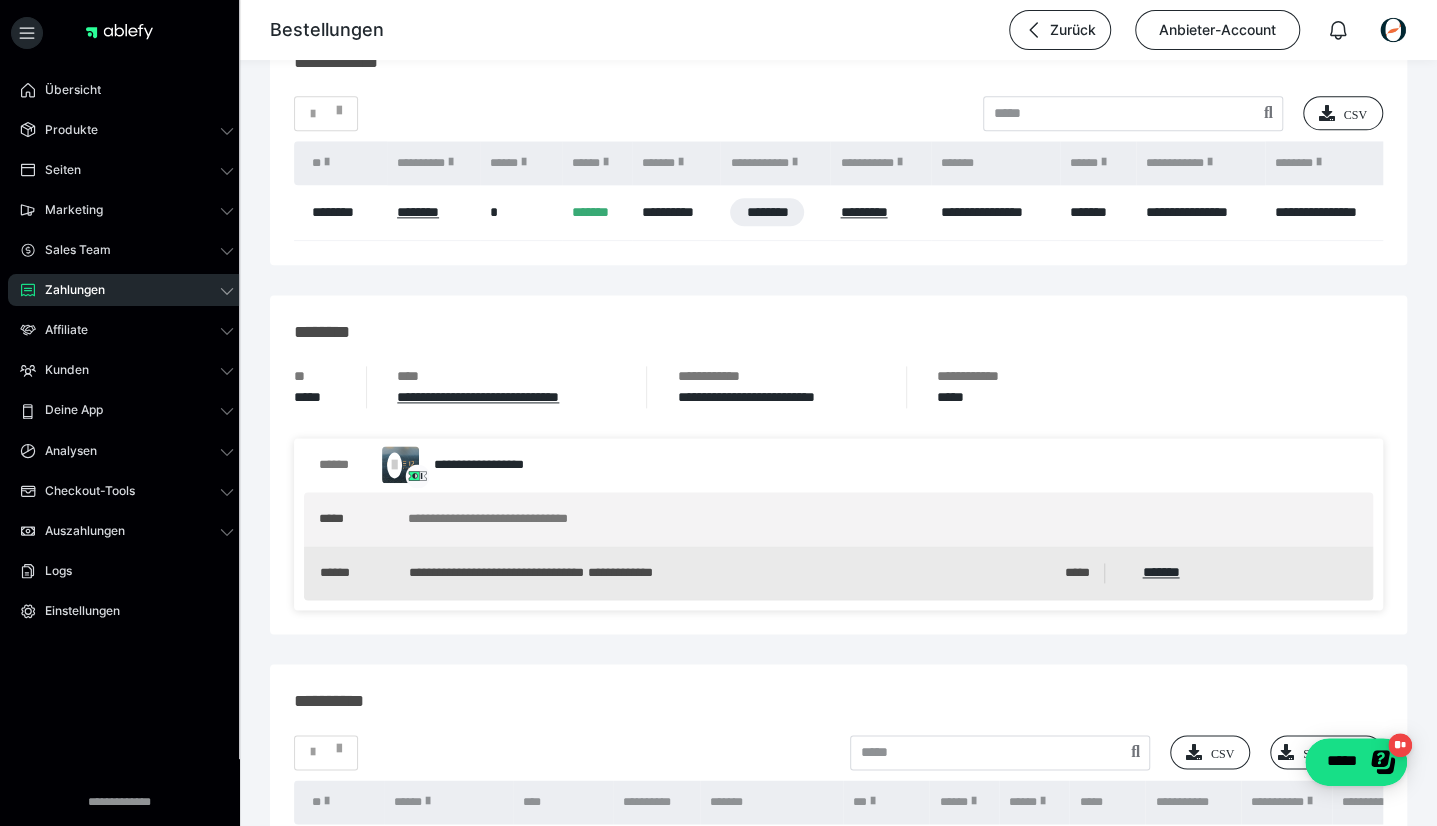 scroll, scrollTop: 1400, scrollLeft: 0, axis: vertical 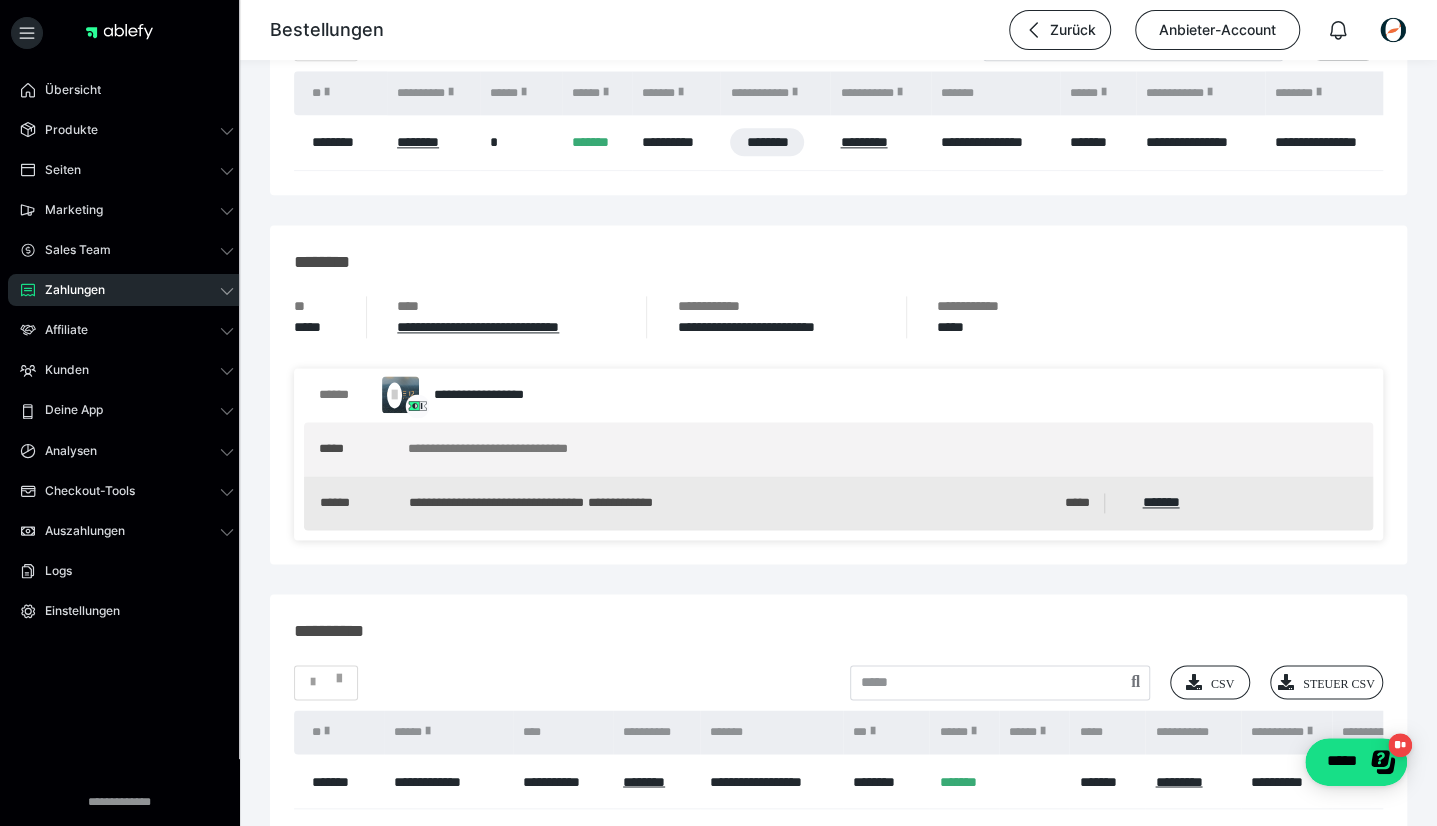 click on "**********" at bounding box center [838, 317] 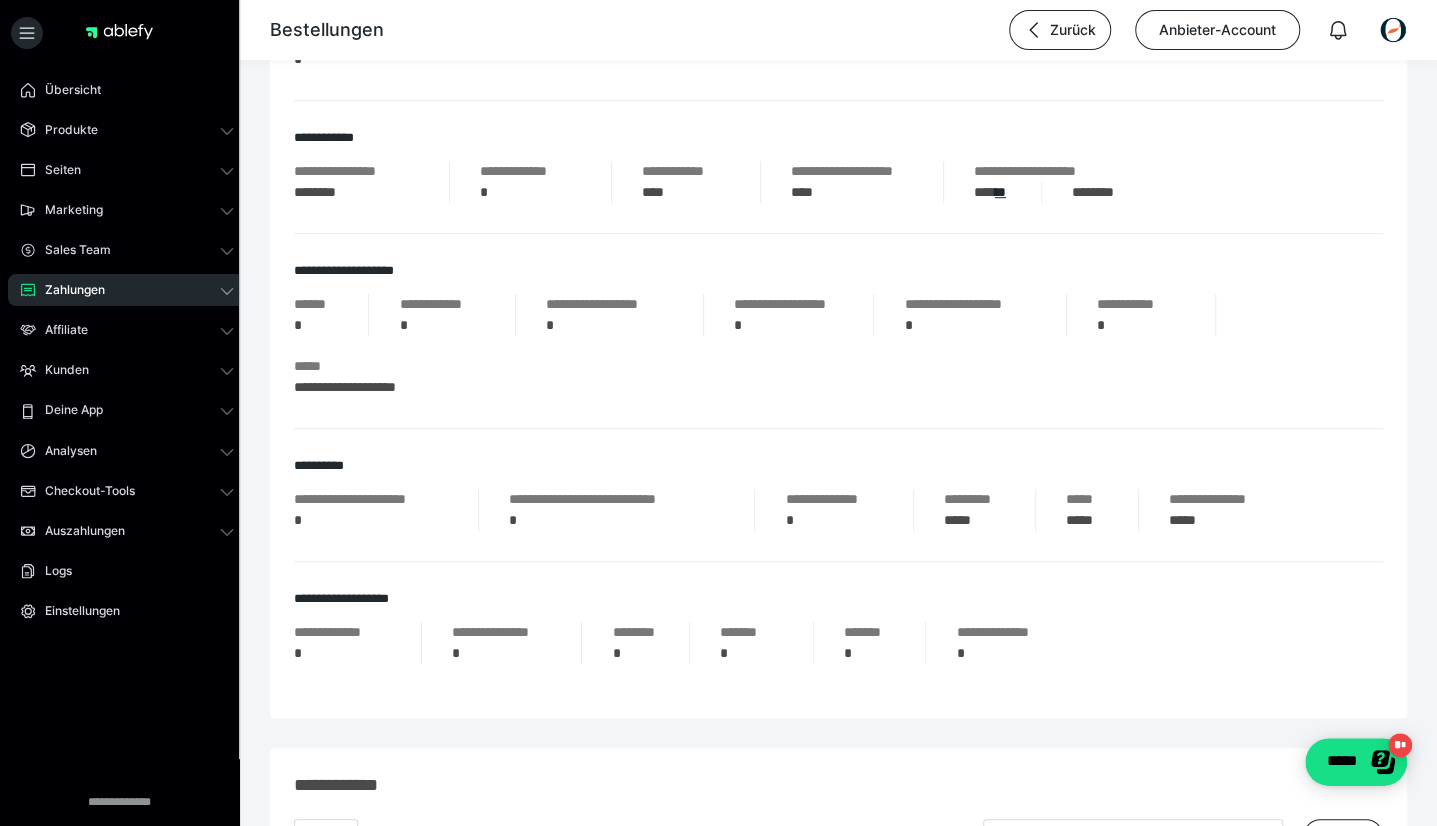 scroll, scrollTop: 700, scrollLeft: 0, axis: vertical 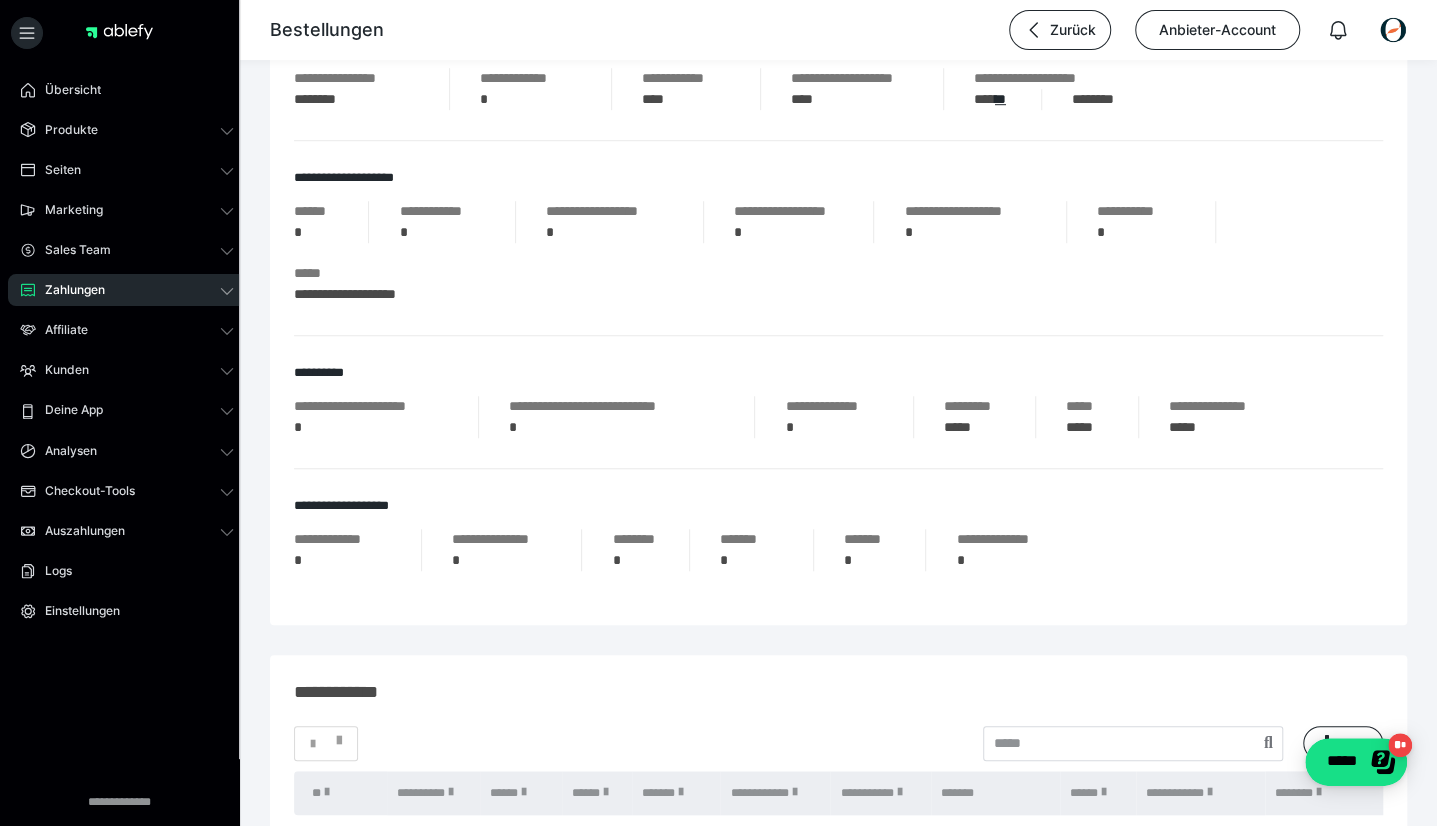 click on "**********" at bounding box center [838, 253] 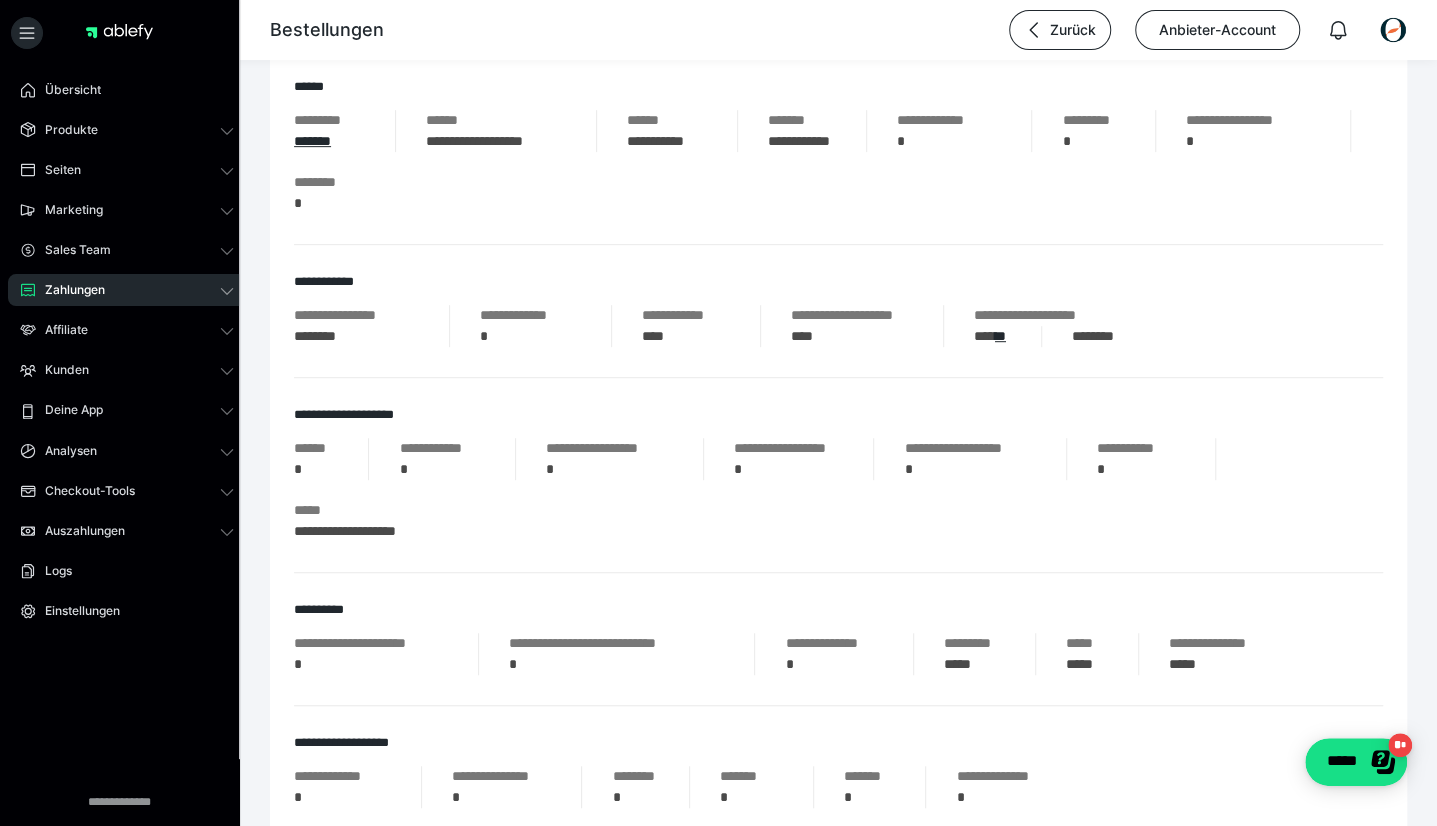 scroll, scrollTop: 400, scrollLeft: 0, axis: vertical 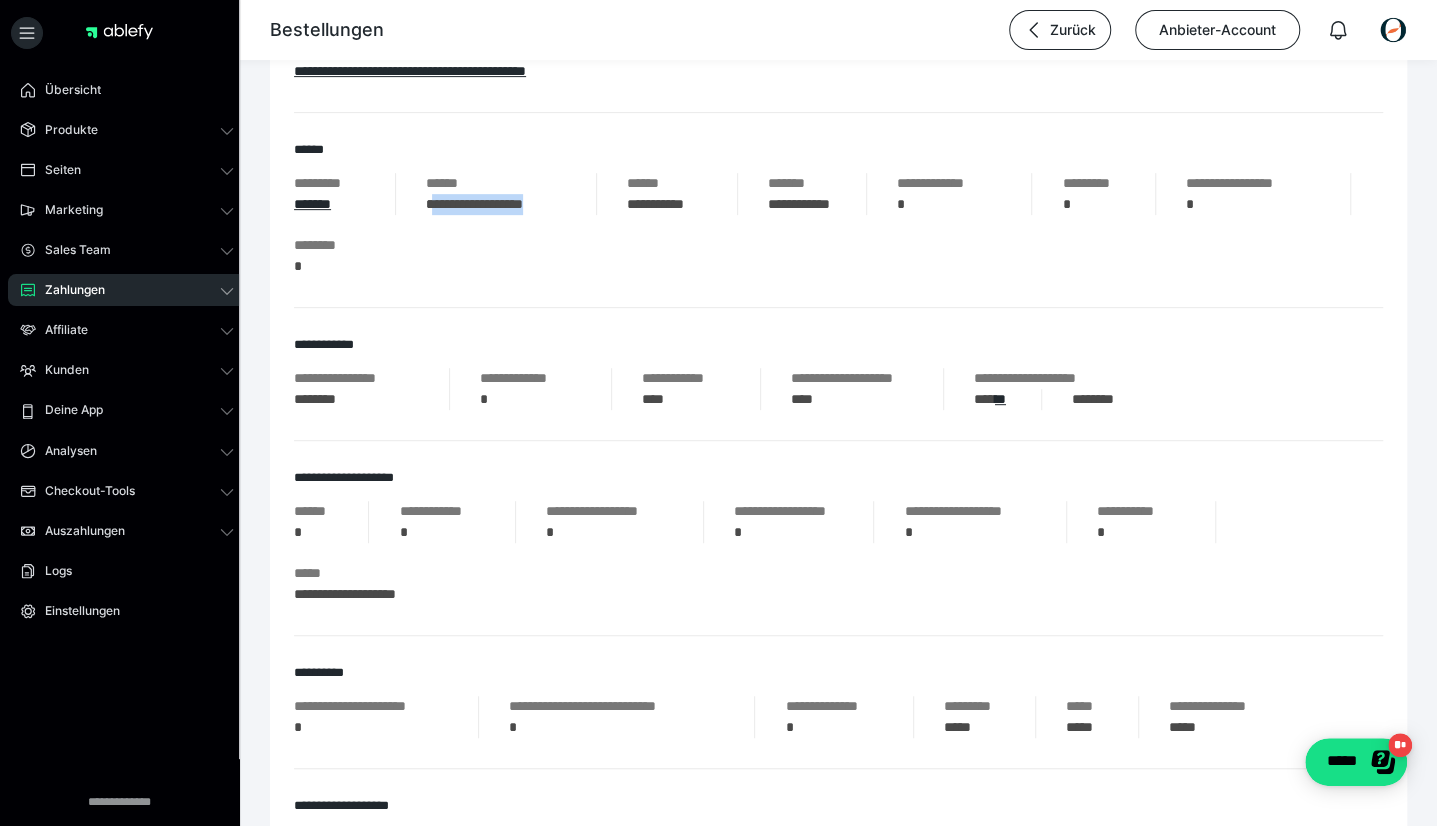 drag, startPoint x: 582, startPoint y: 211, endPoint x: 430, endPoint y: 209, distance: 152.01315 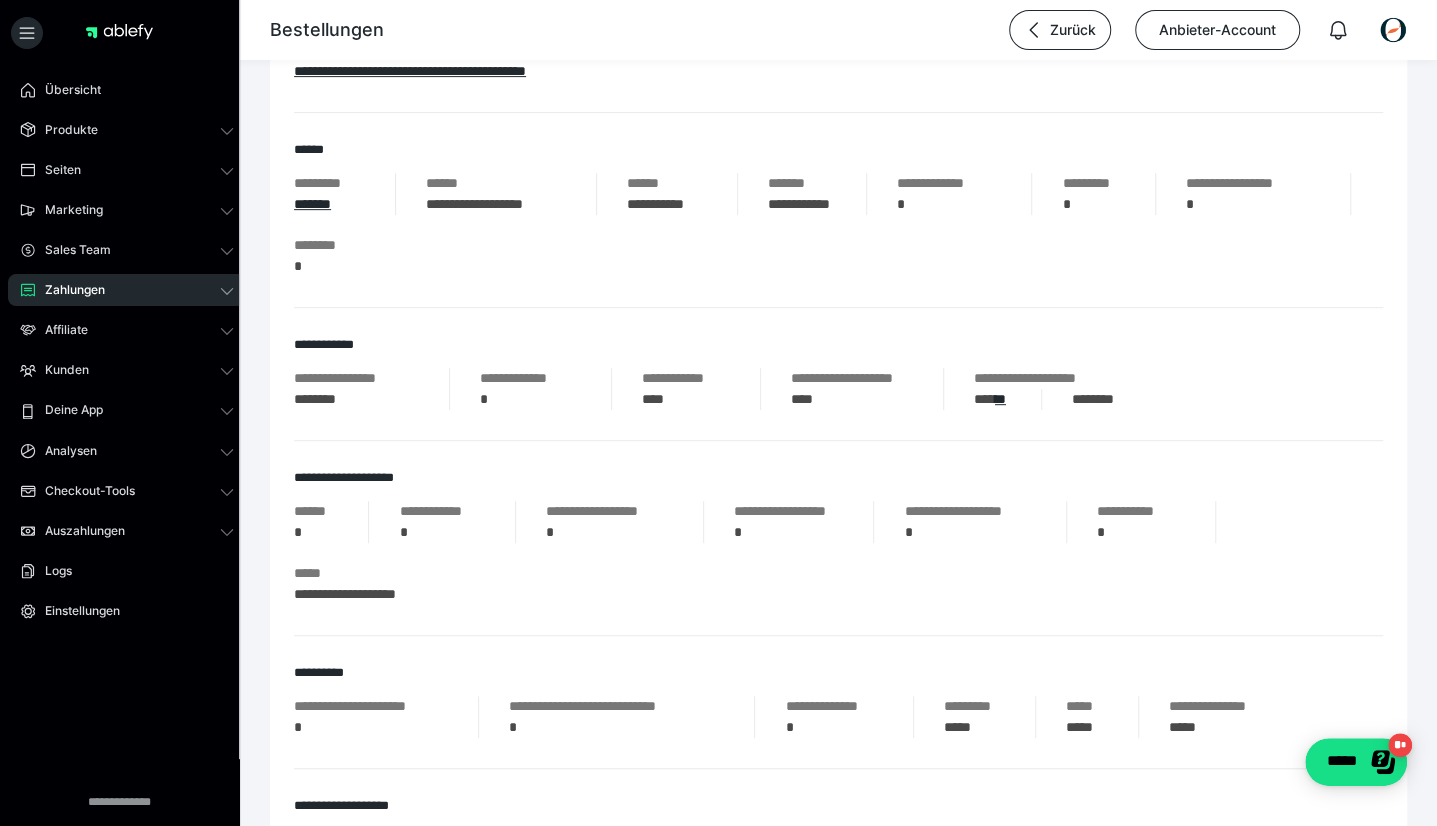 click on "**********" at bounding box center [838, 225] 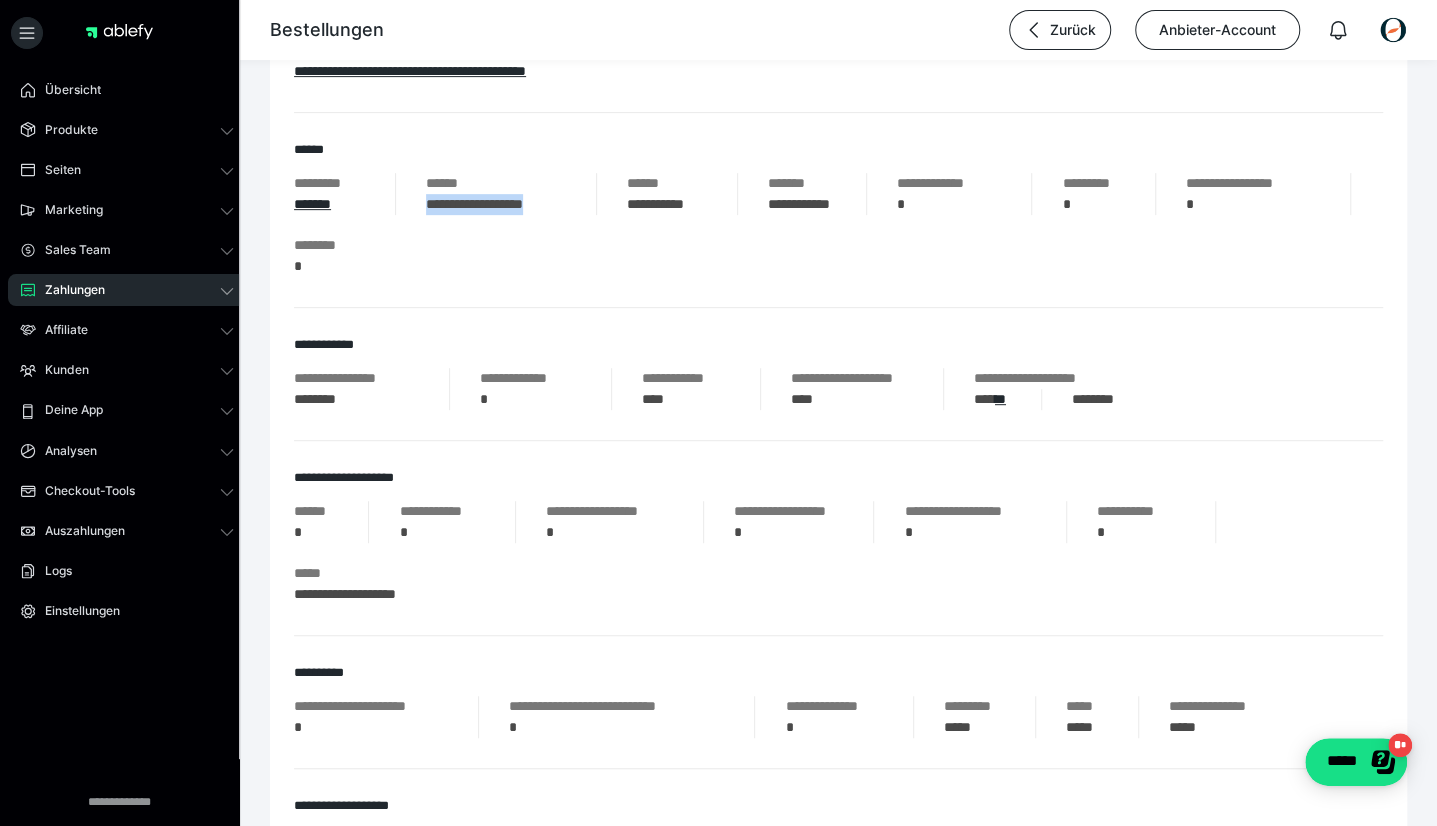 drag, startPoint x: 571, startPoint y: 207, endPoint x: 426, endPoint y: 209, distance: 145.0138 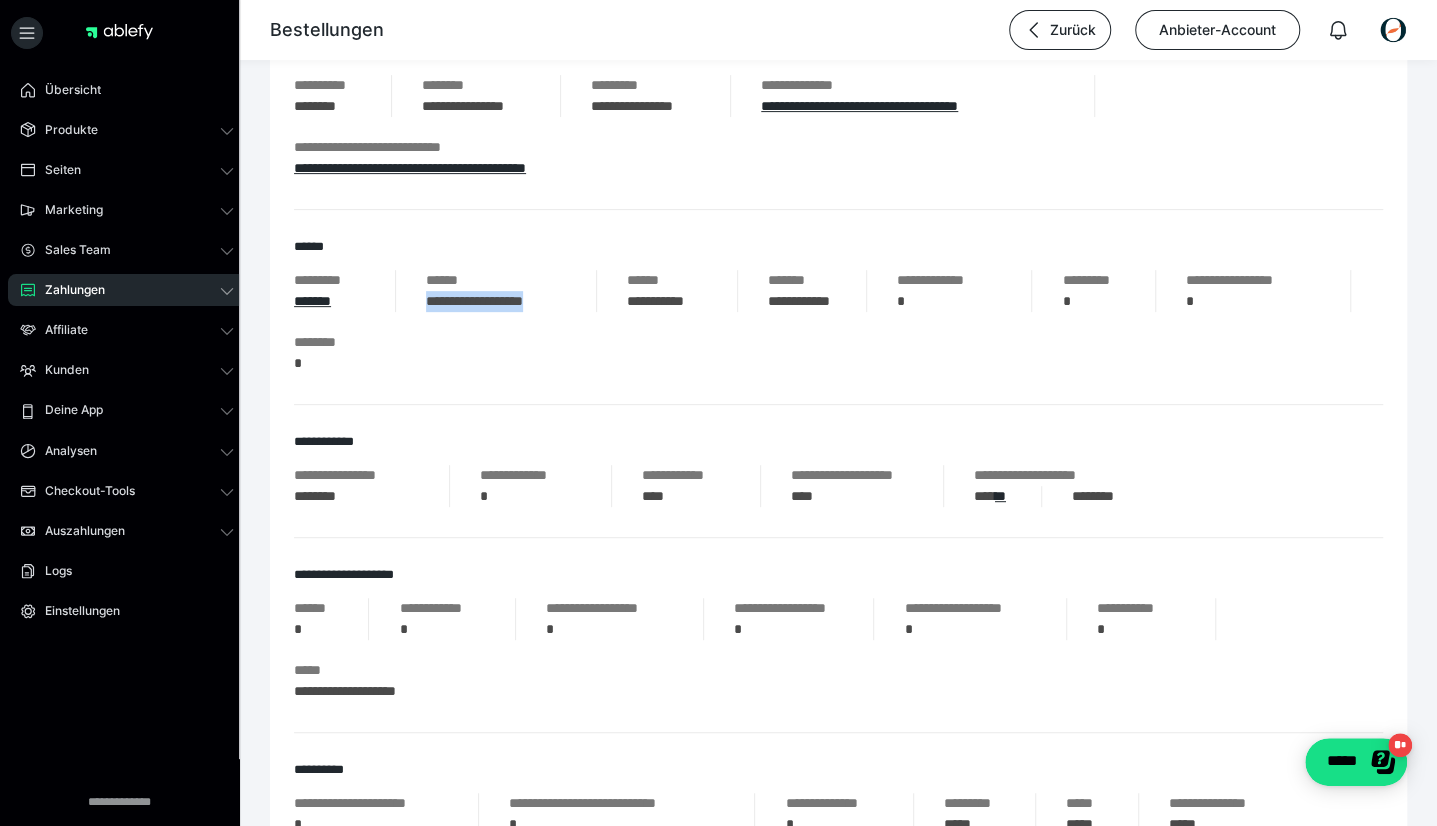scroll, scrollTop: 300, scrollLeft: 0, axis: vertical 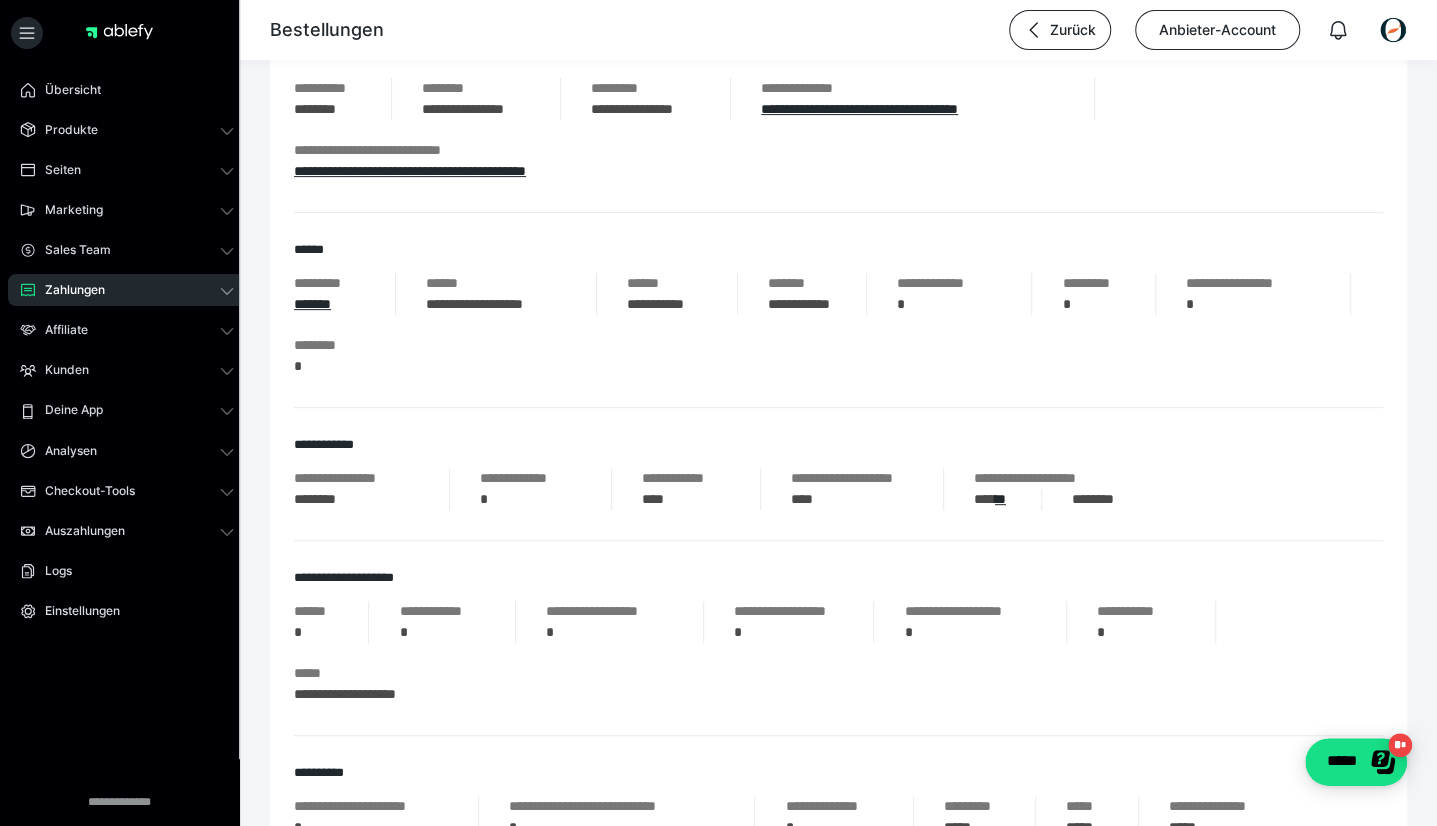 click on "**********" at bounding box center [838, 325] 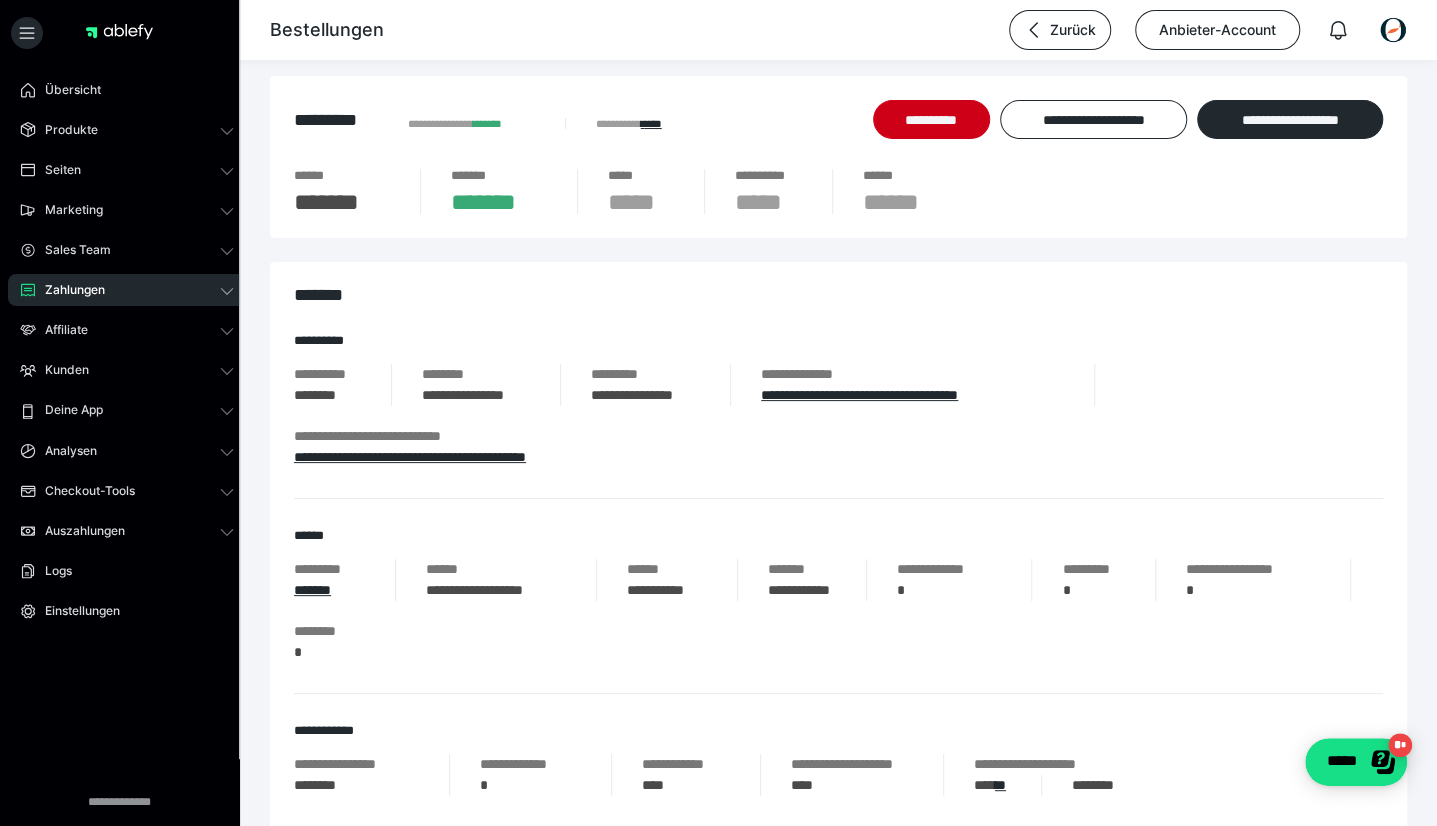 scroll, scrollTop: 0, scrollLeft: 0, axis: both 